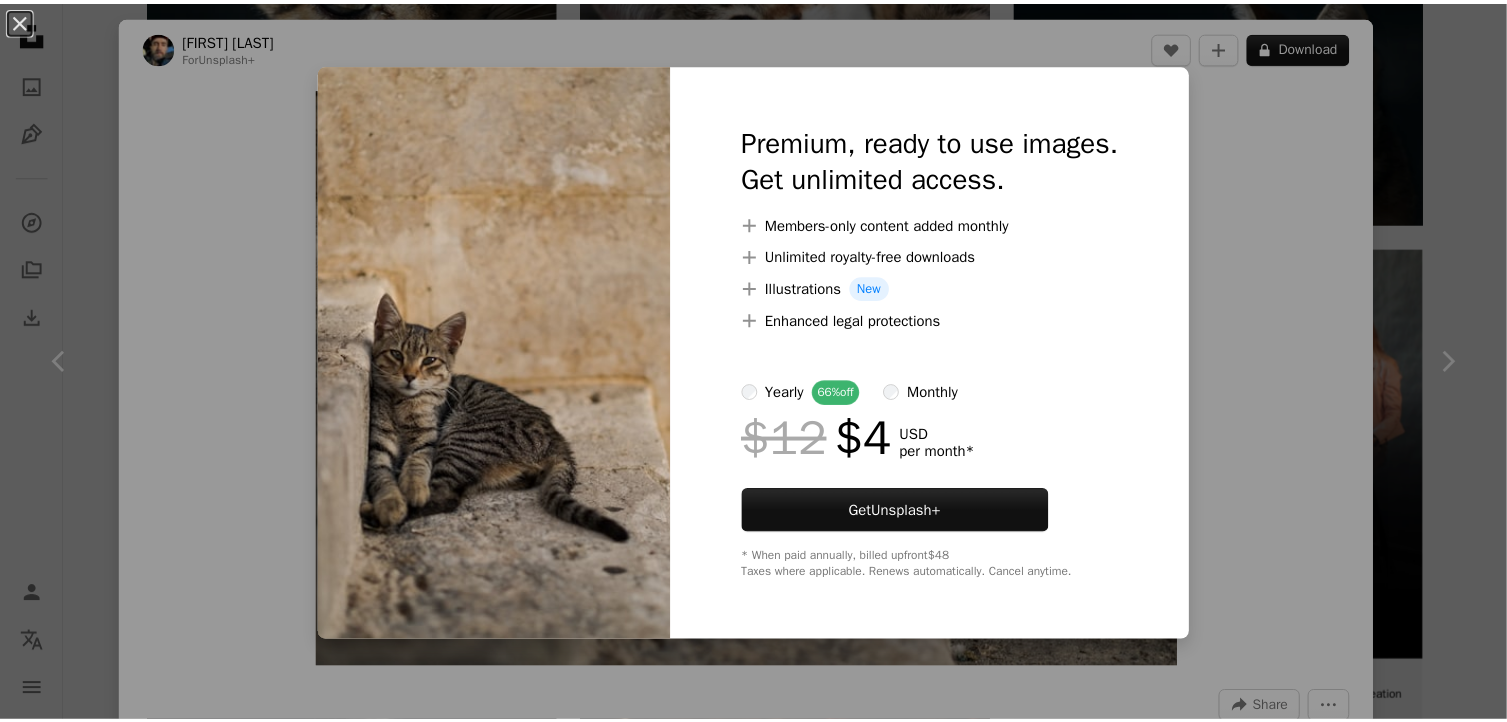 scroll, scrollTop: 7700, scrollLeft: 0, axis: vertical 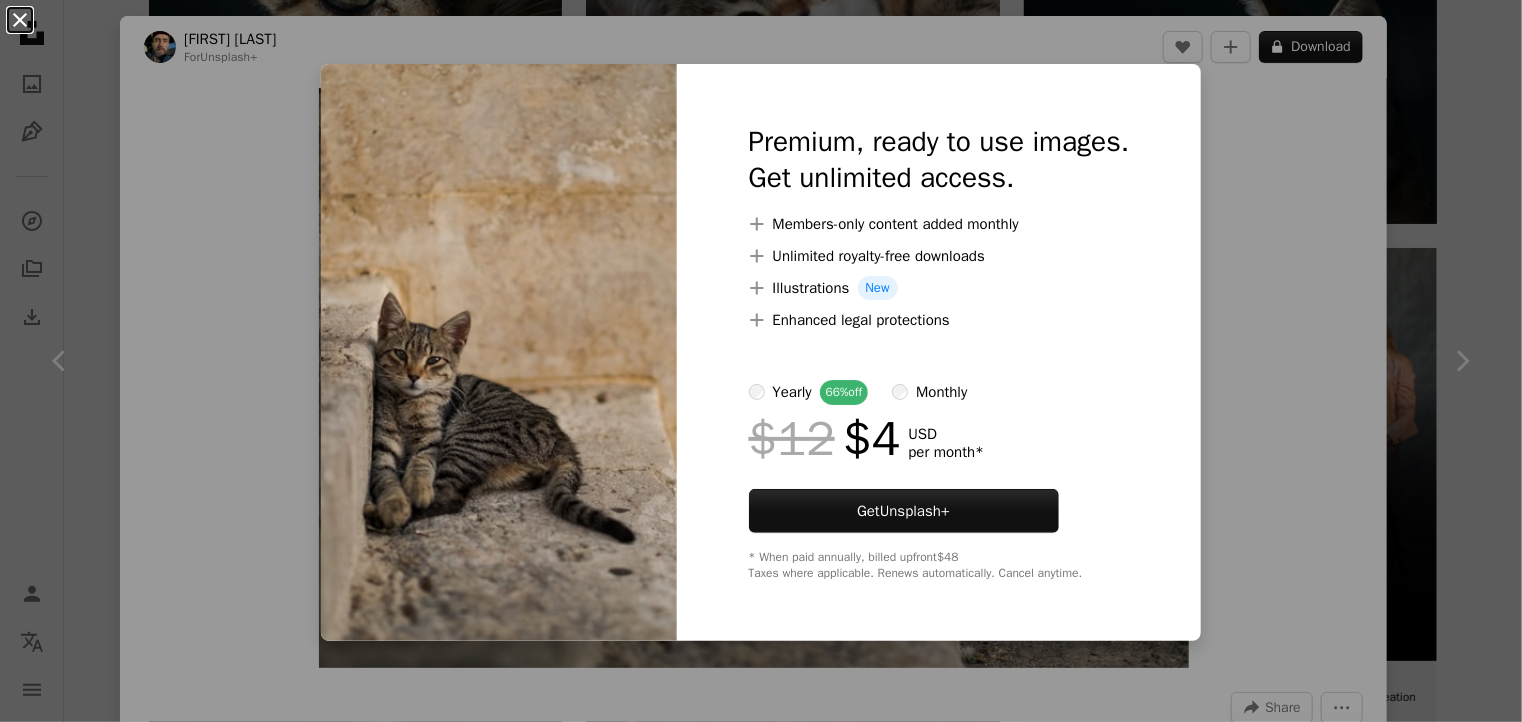 click on "An X shape" at bounding box center [20, 20] 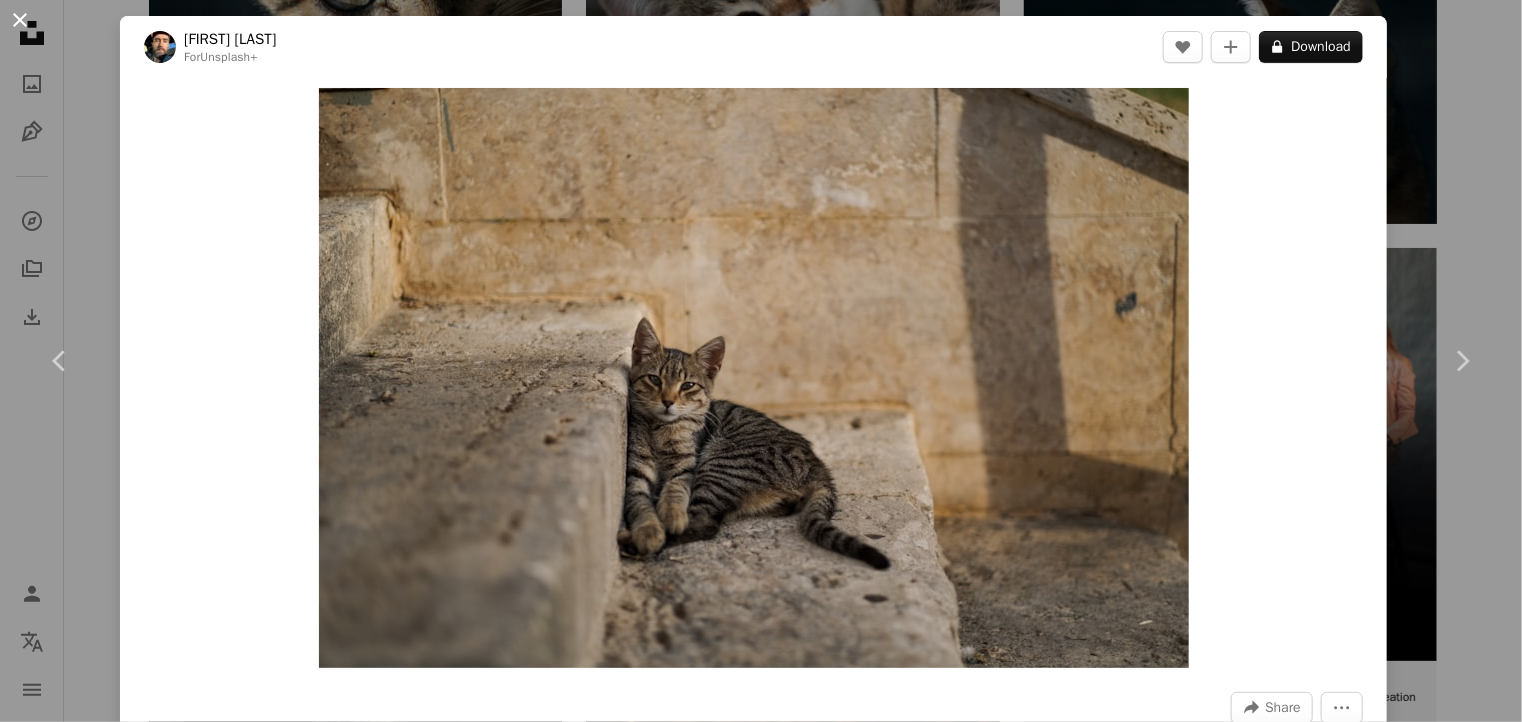 click on "An X shape" at bounding box center (20, 20) 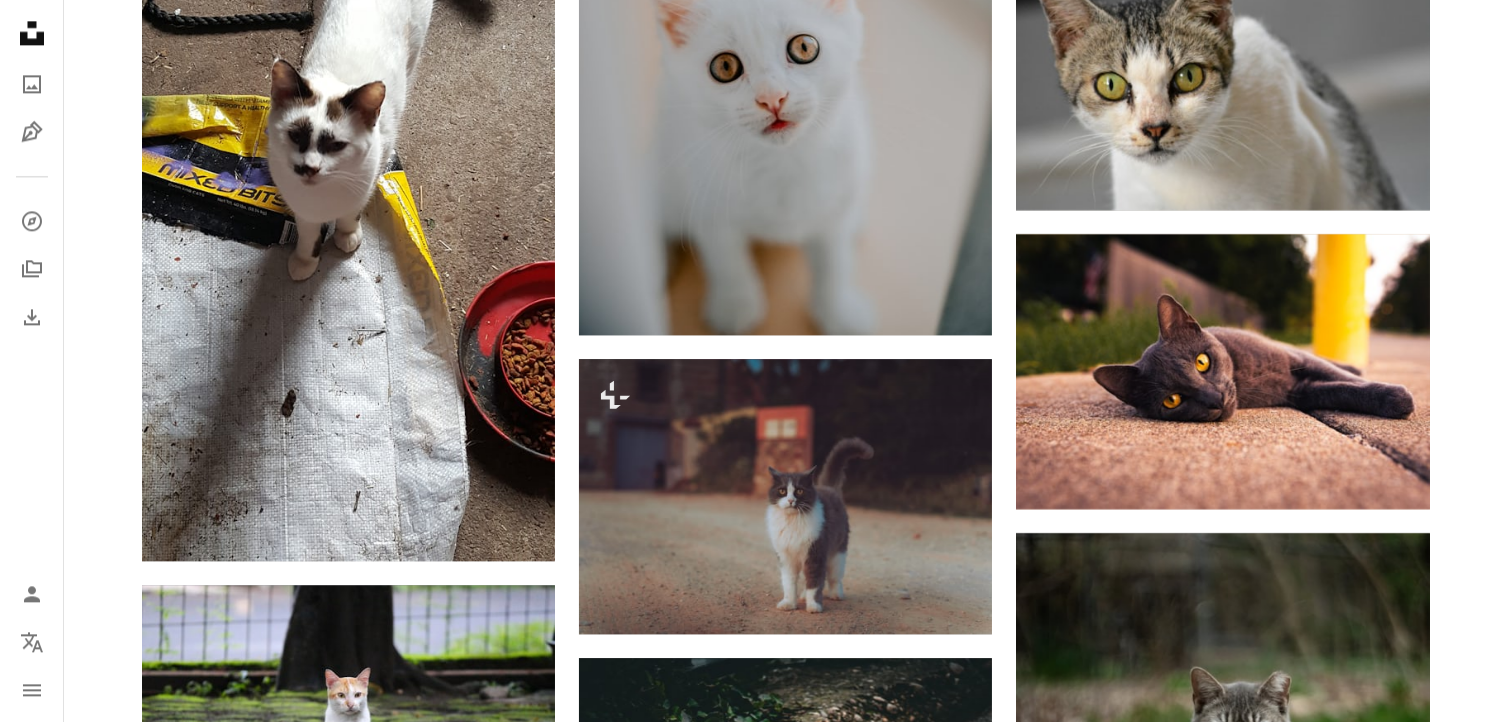 scroll, scrollTop: 12600, scrollLeft: 0, axis: vertical 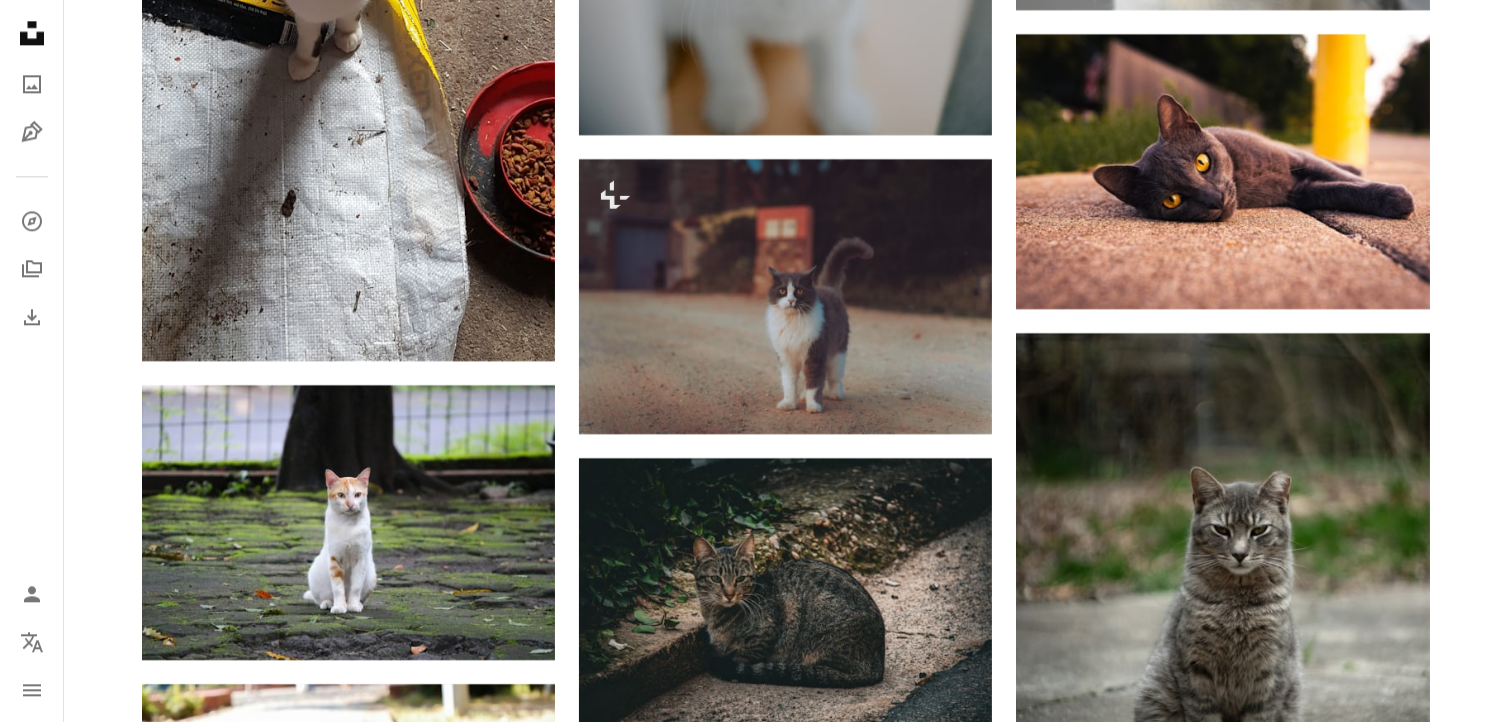 click on "Asim Z Kodappana" at bounding box center (243, 1097) 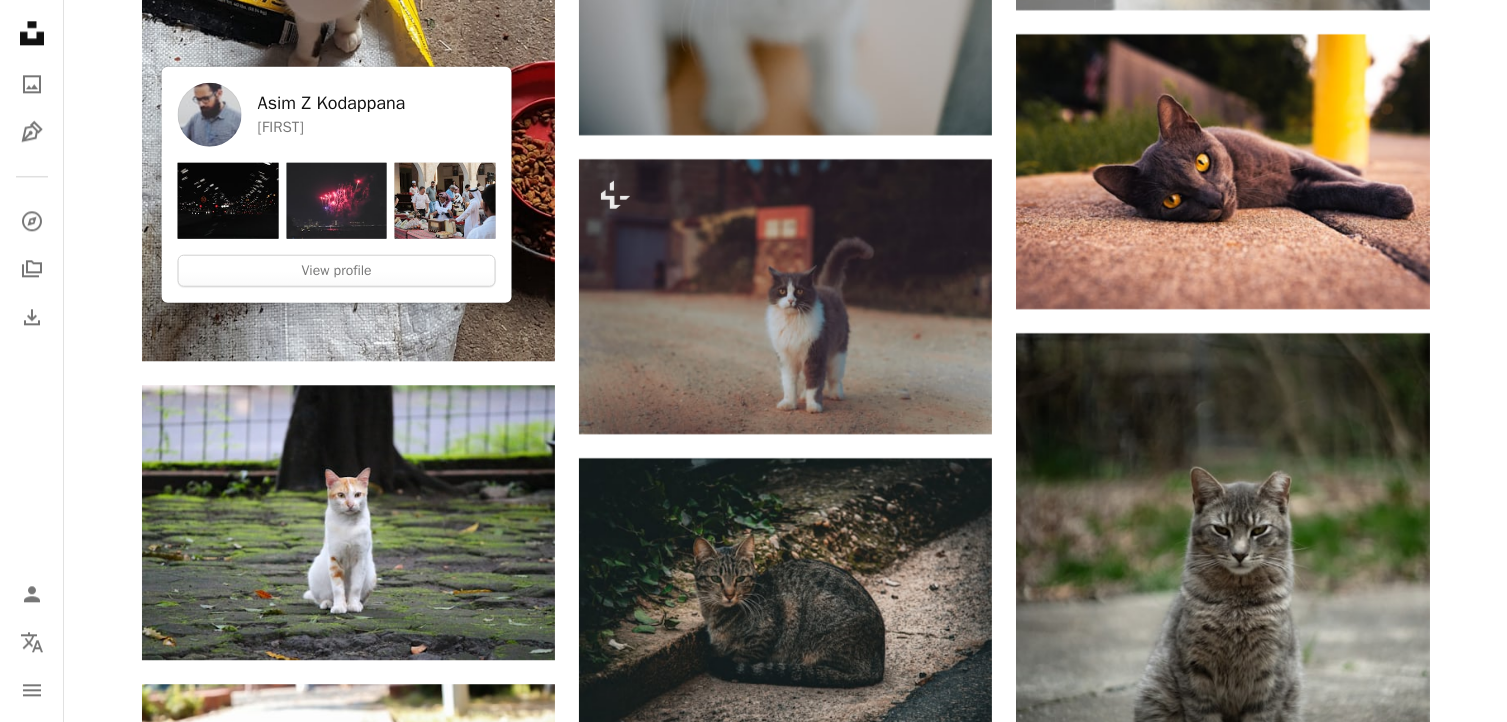 click at bounding box center (348, 1058) 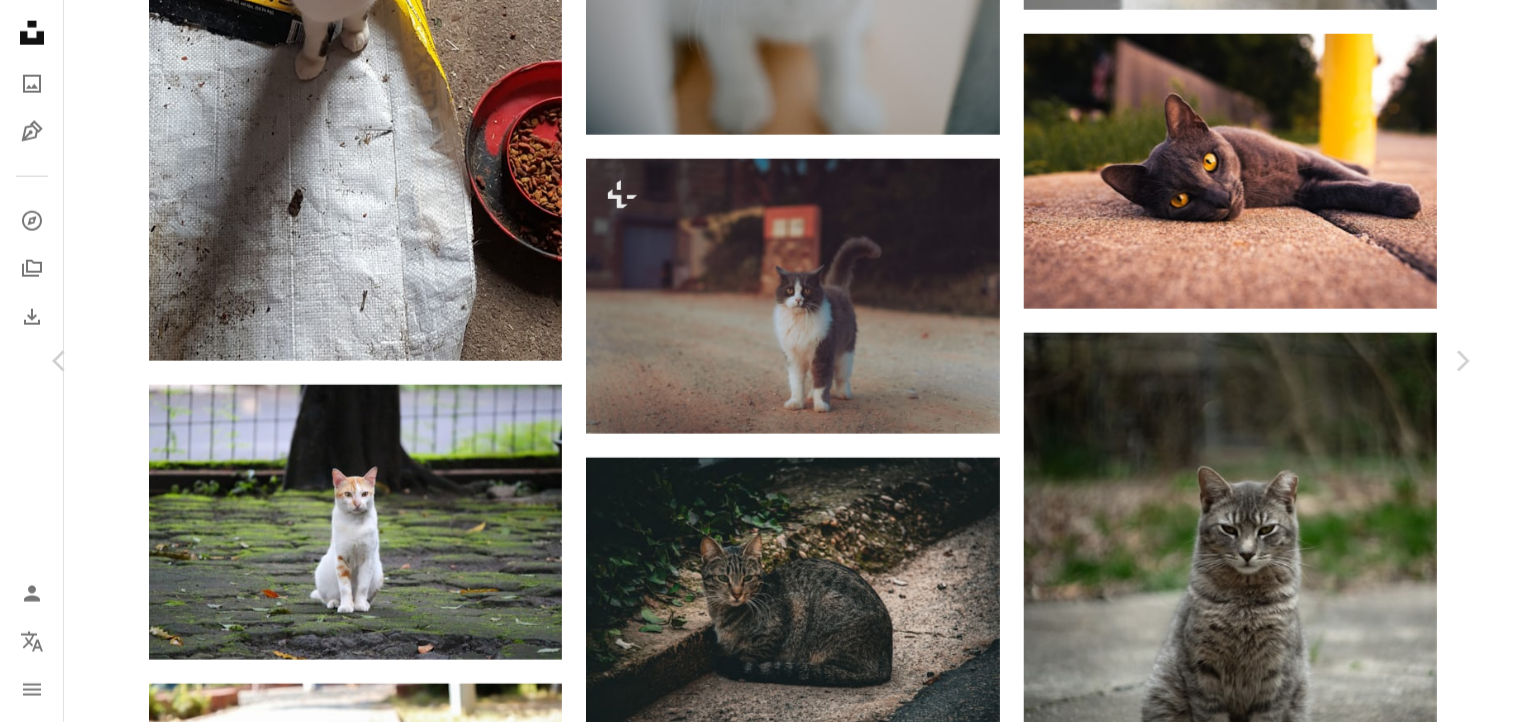 click at bounding box center [753, 6535] 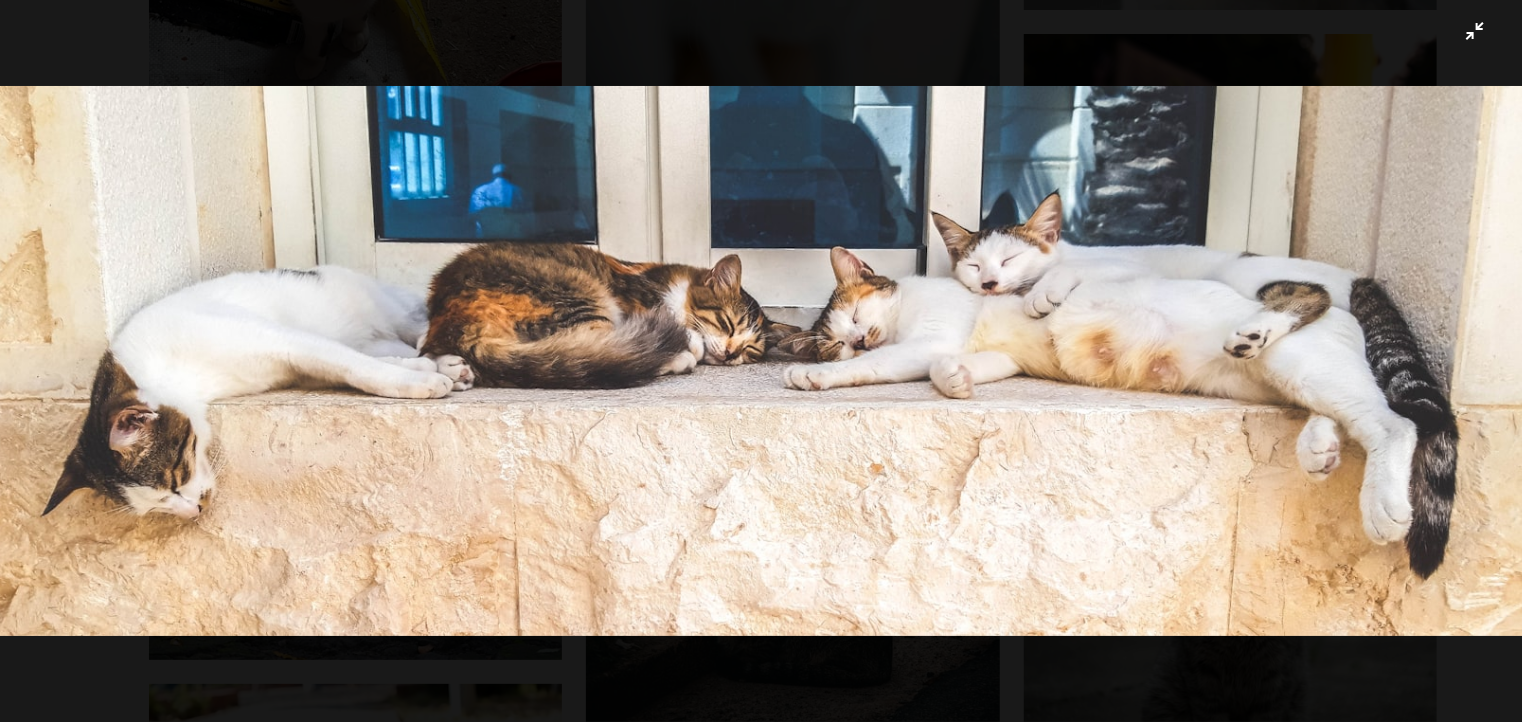 click at bounding box center [761, 361] 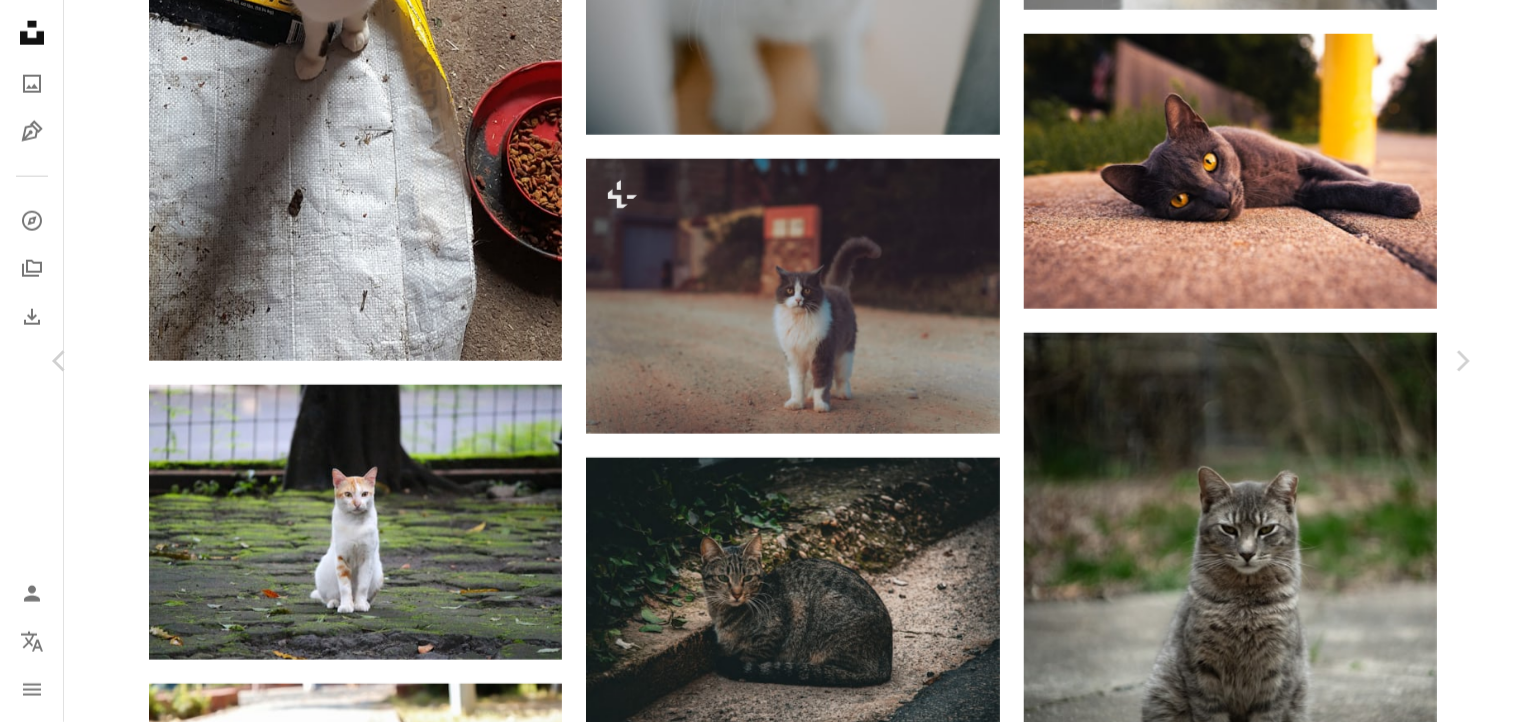 click on "Download free" at bounding box center [1273, 6275] 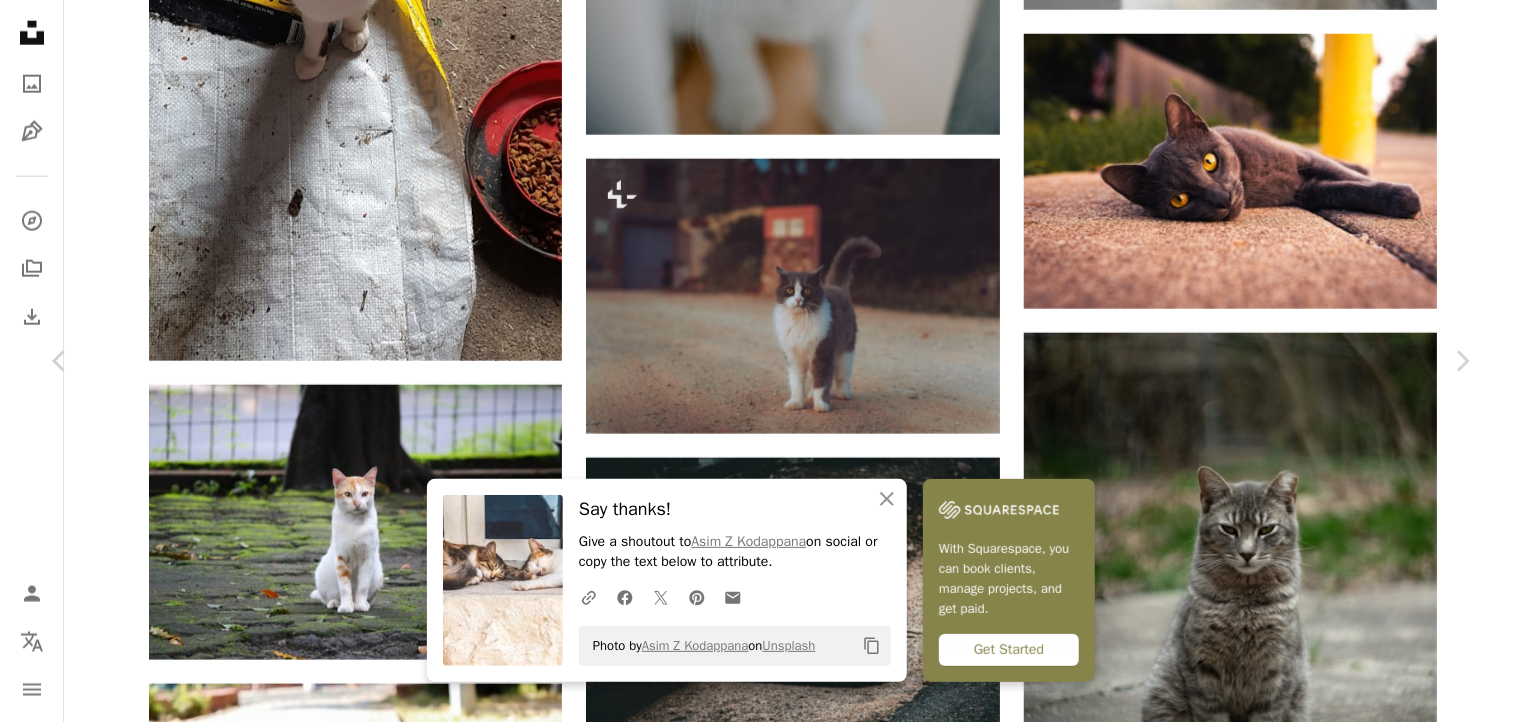 click on "An X shape" at bounding box center (20, 20) 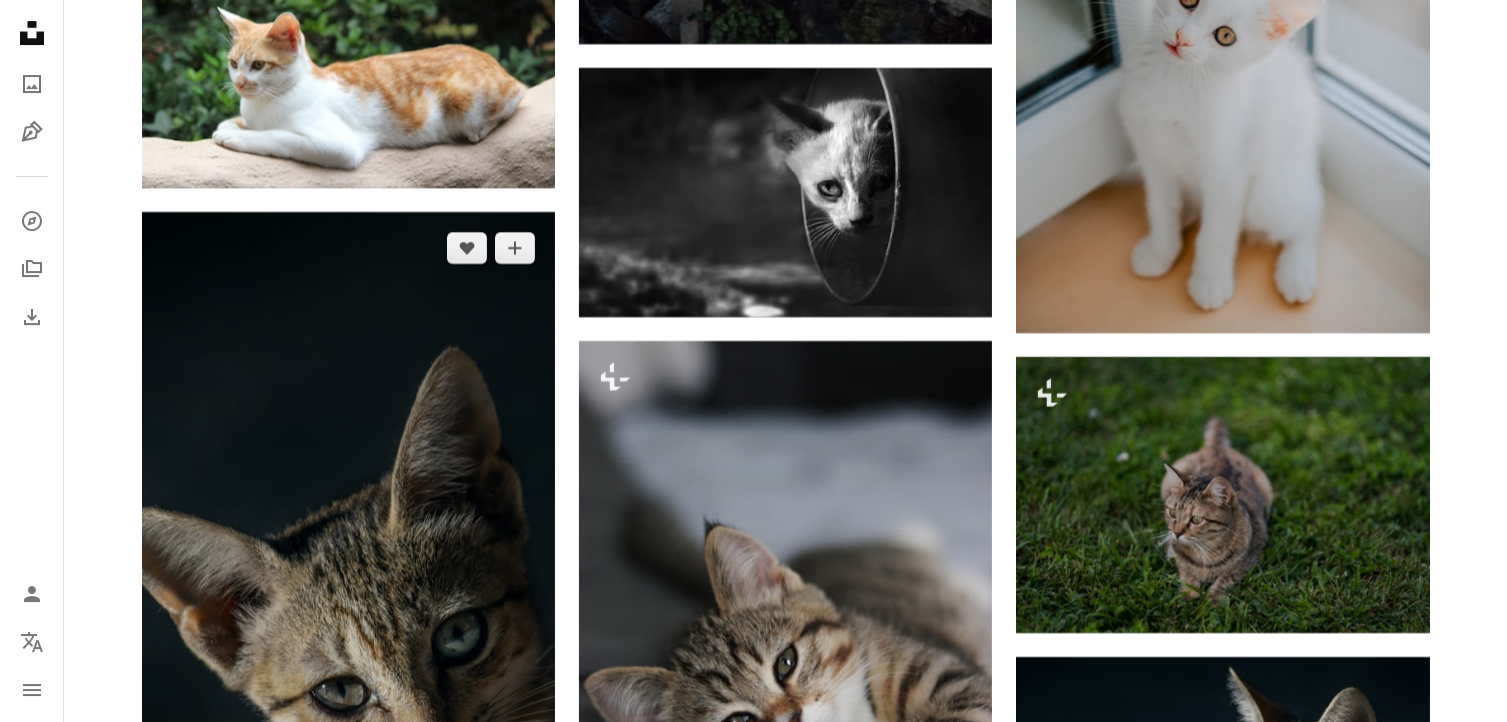 scroll, scrollTop: 6500, scrollLeft: 0, axis: vertical 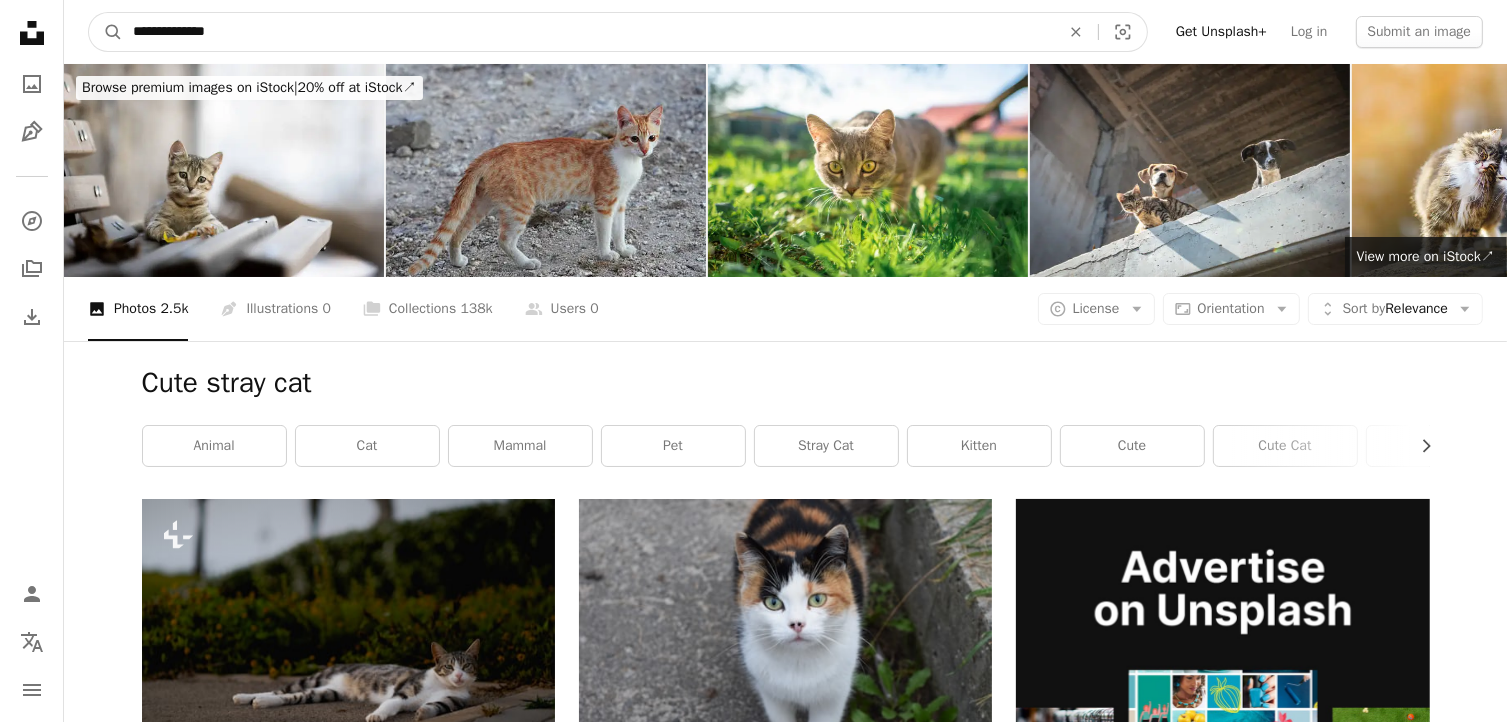 click on "**********" at bounding box center [588, 32] 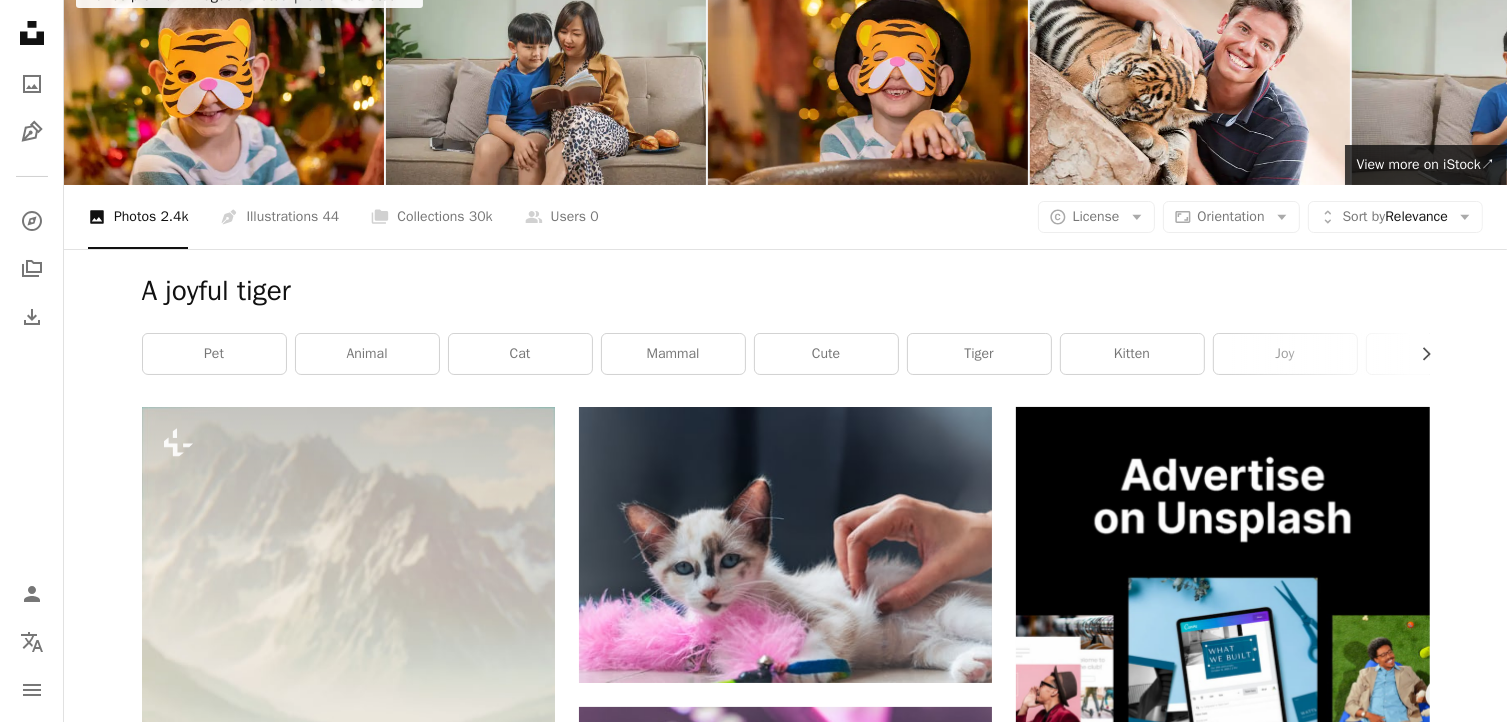 scroll, scrollTop: 0, scrollLeft: 0, axis: both 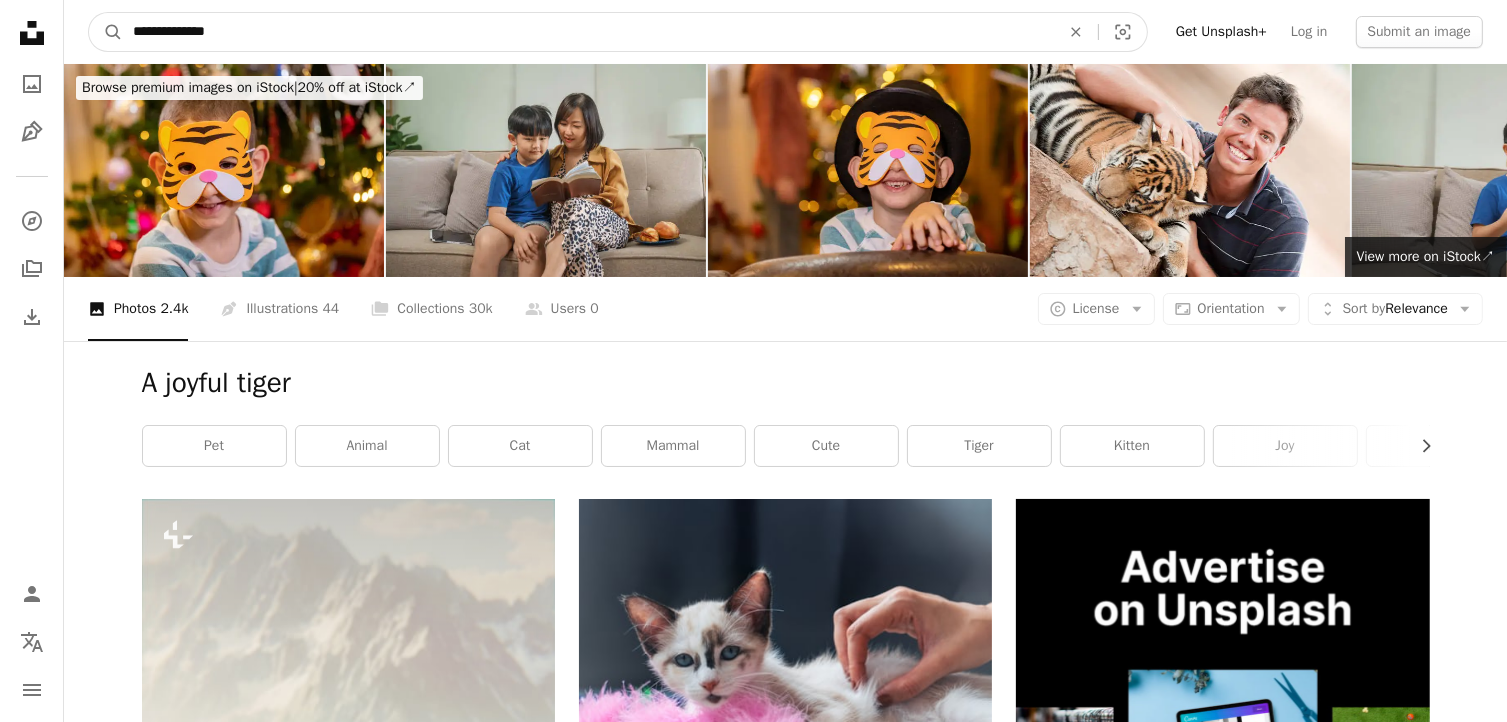 click on "**********" at bounding box center (588, 32) 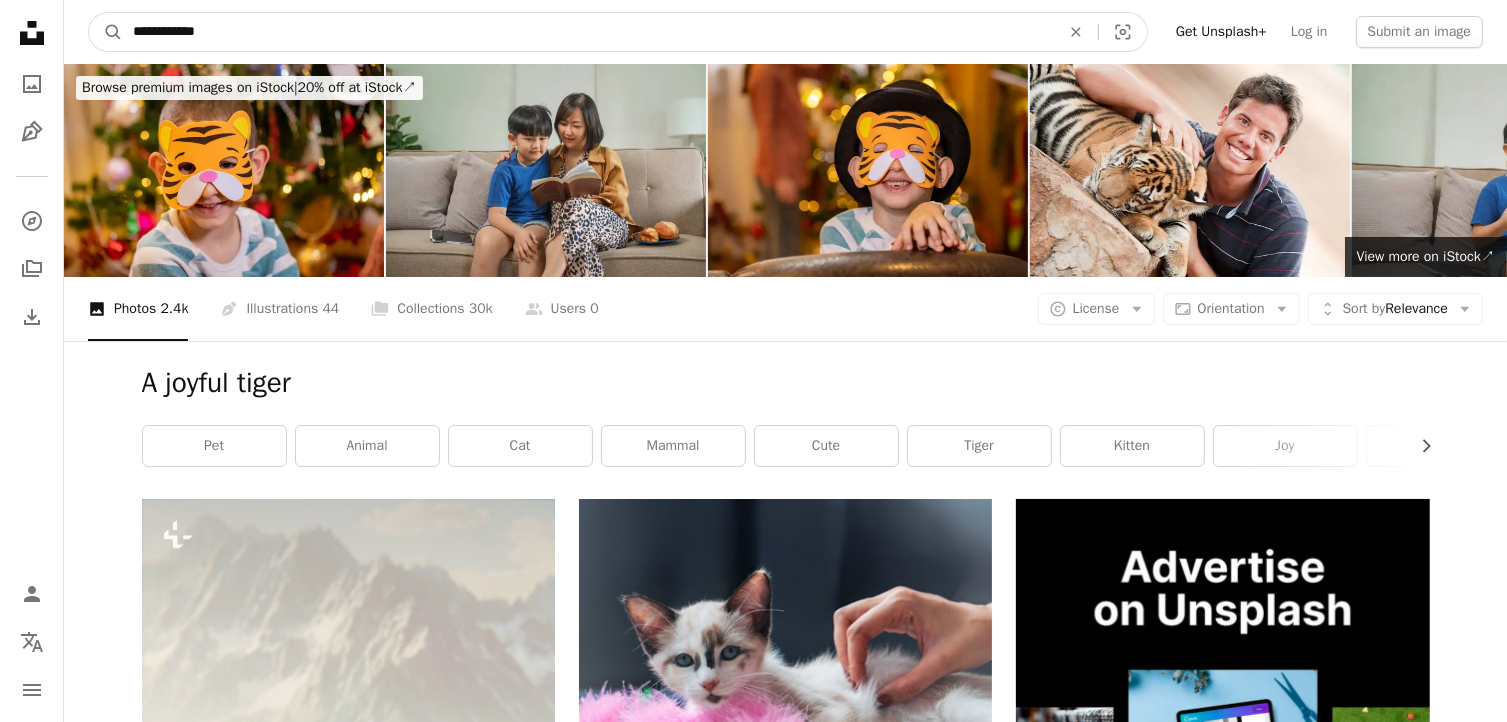 type on "**********" 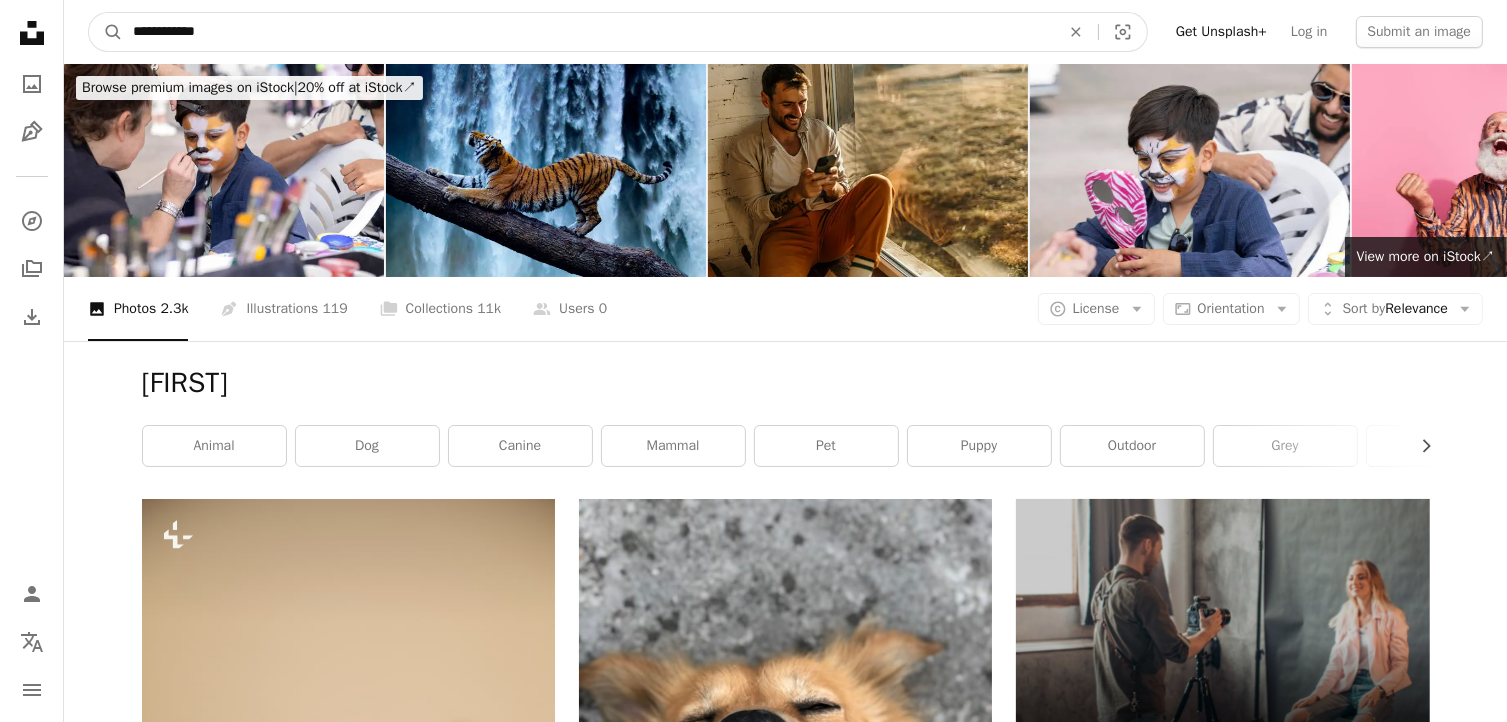 click on "**********" at bounding box center [588, 32] 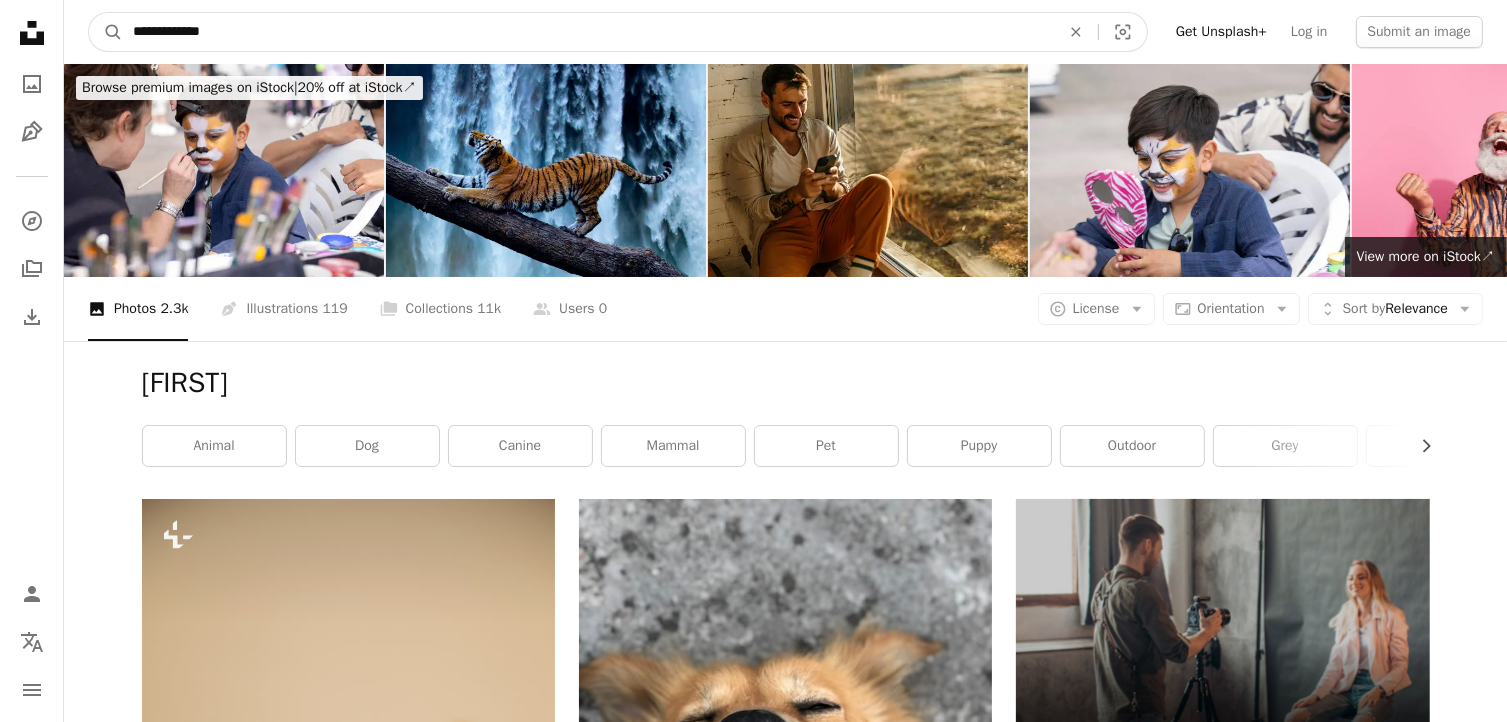 click on "**********" at bounding box center [588, 32] 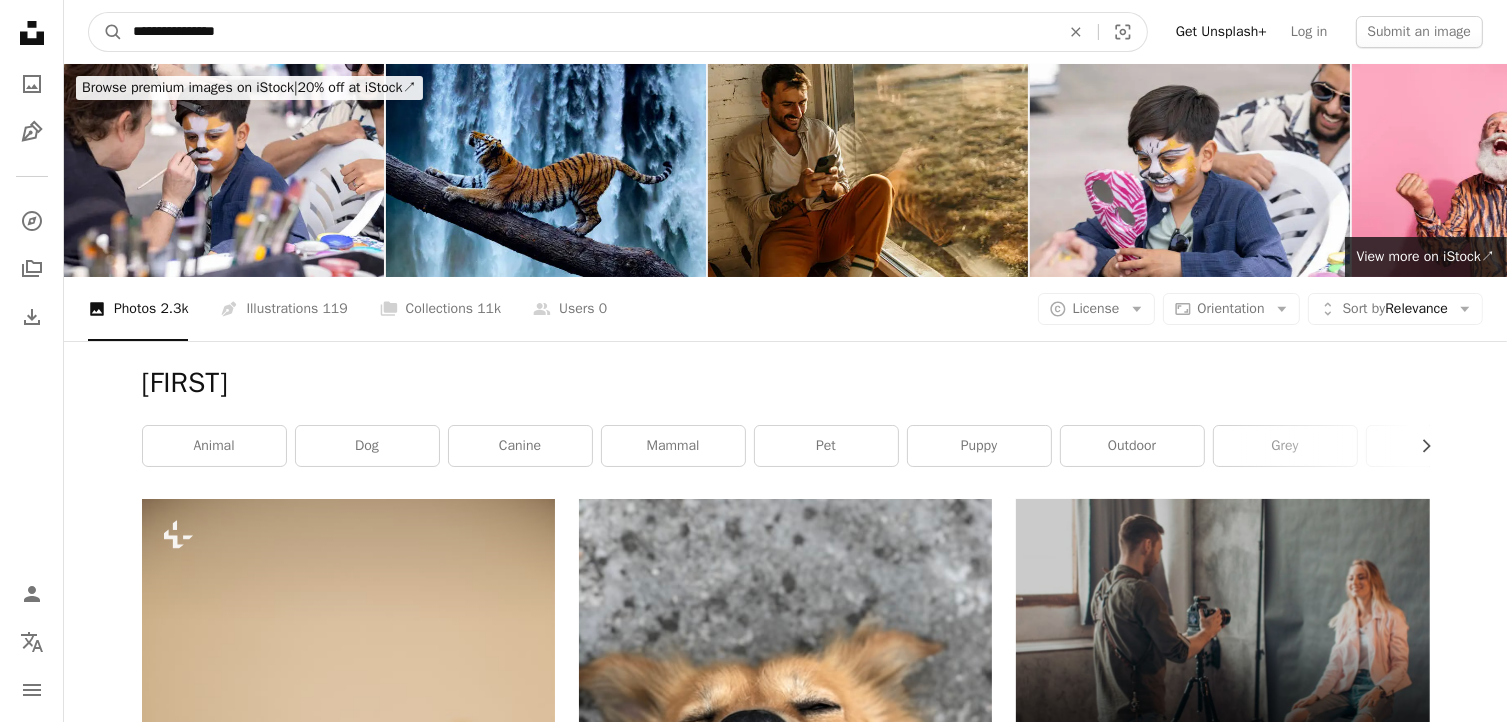 type on "**********" 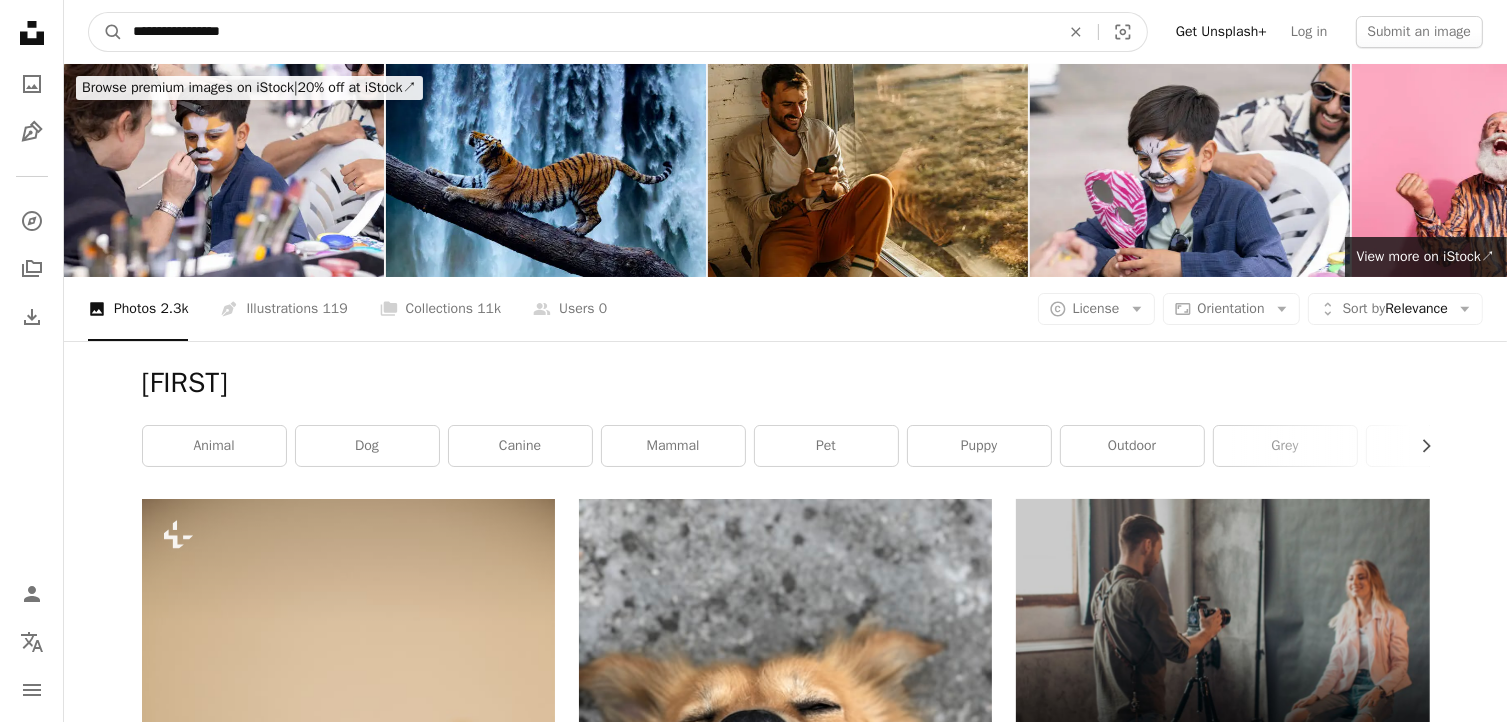 click on "A magnifying glass" at bounding box center [106, 32] 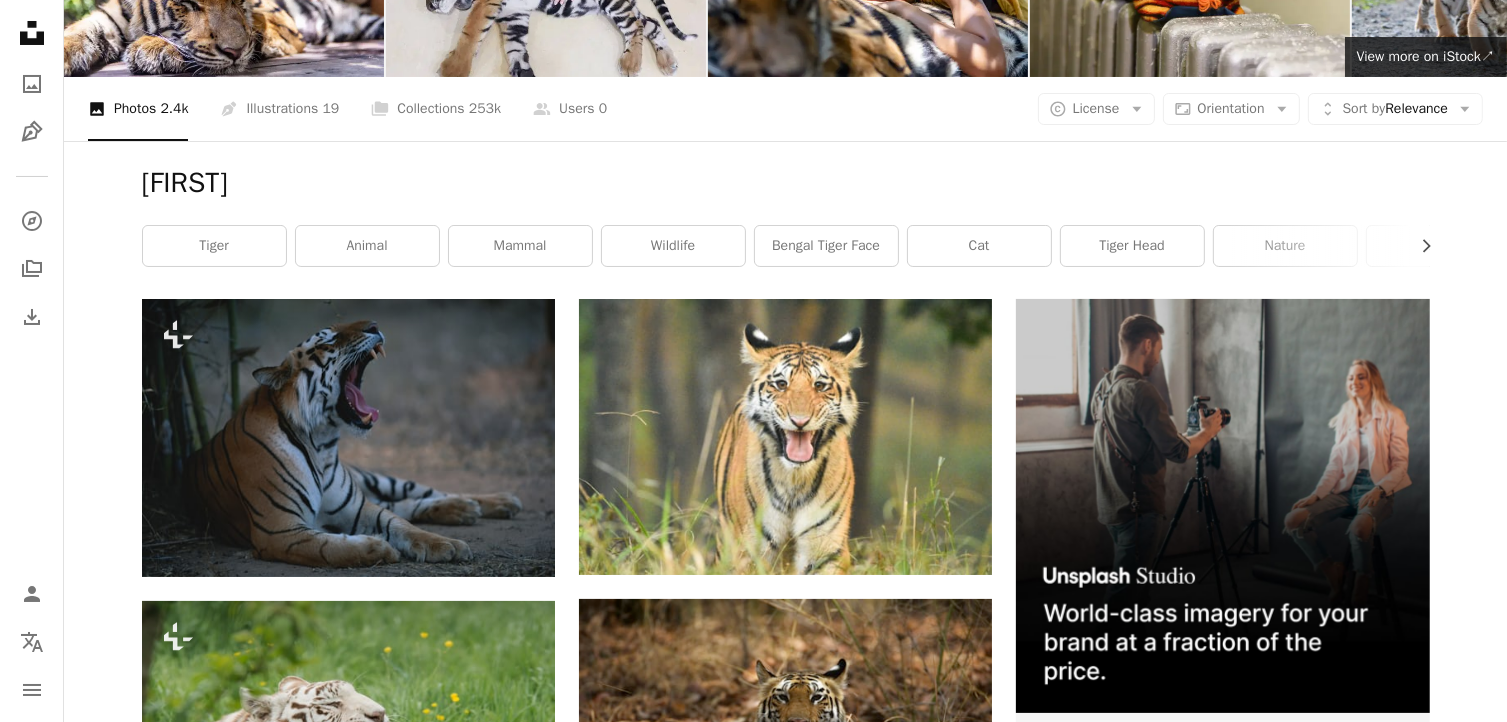 scroll, scrollTop: 0, scrollLeft: 0, axis: both 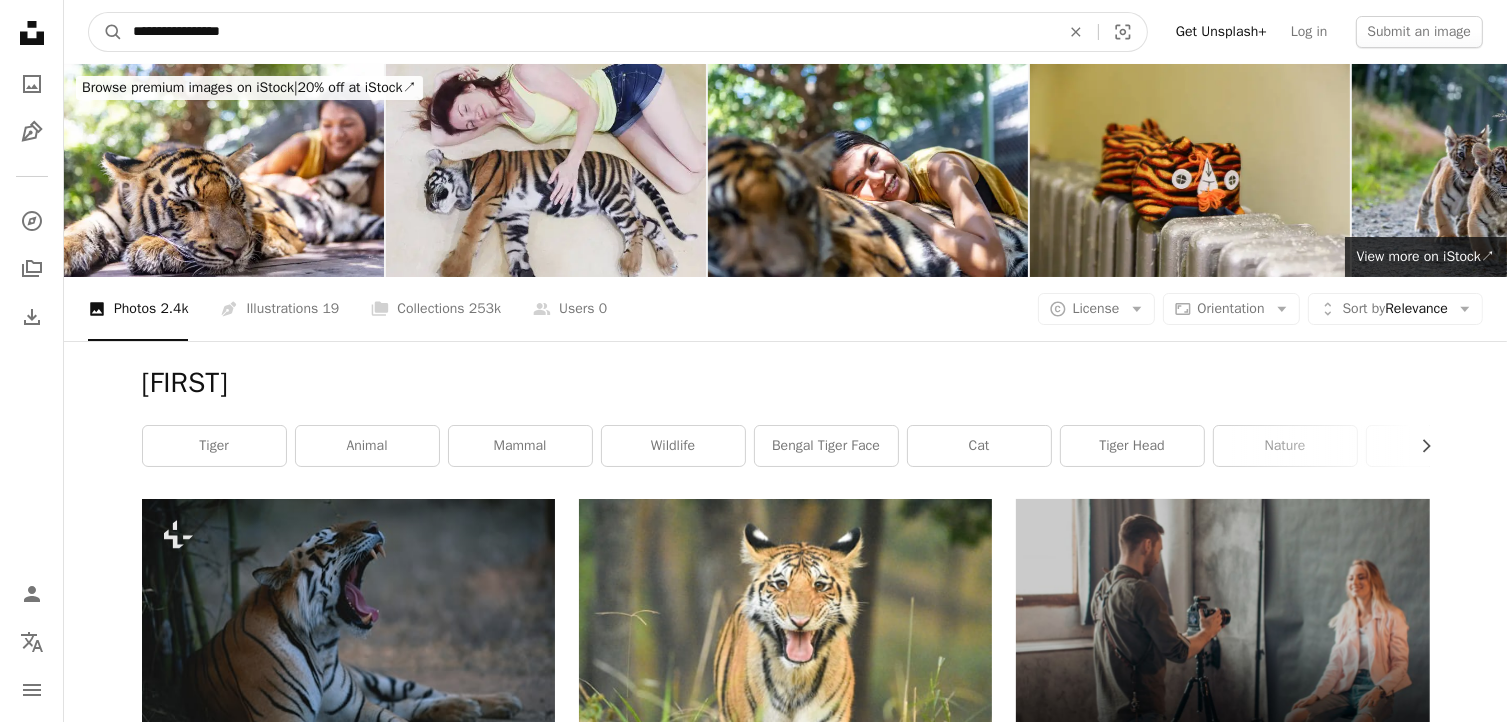 drag, startPoint x: 255, startPoint y: 31, endPoint x: 124, endPoint y: 32, distance: 131.00381 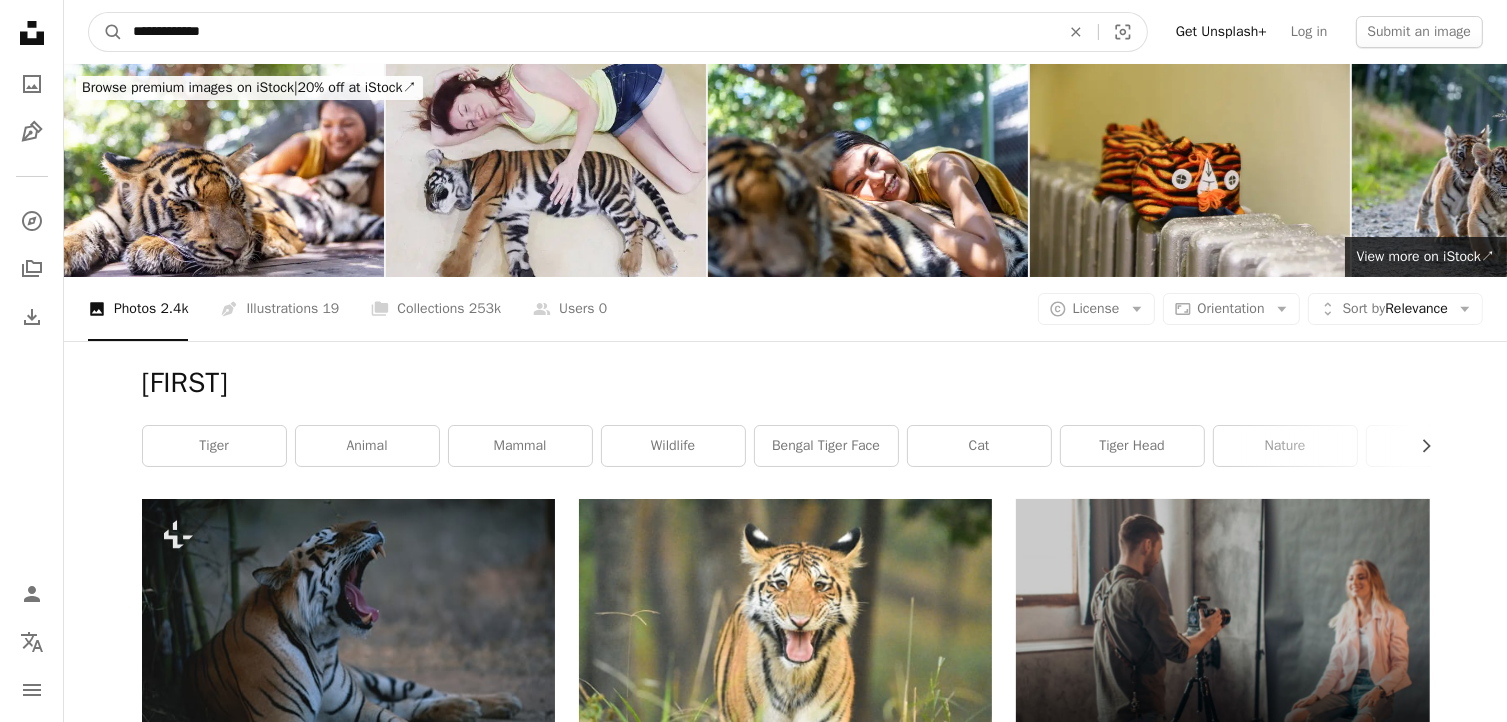 type on "**********" 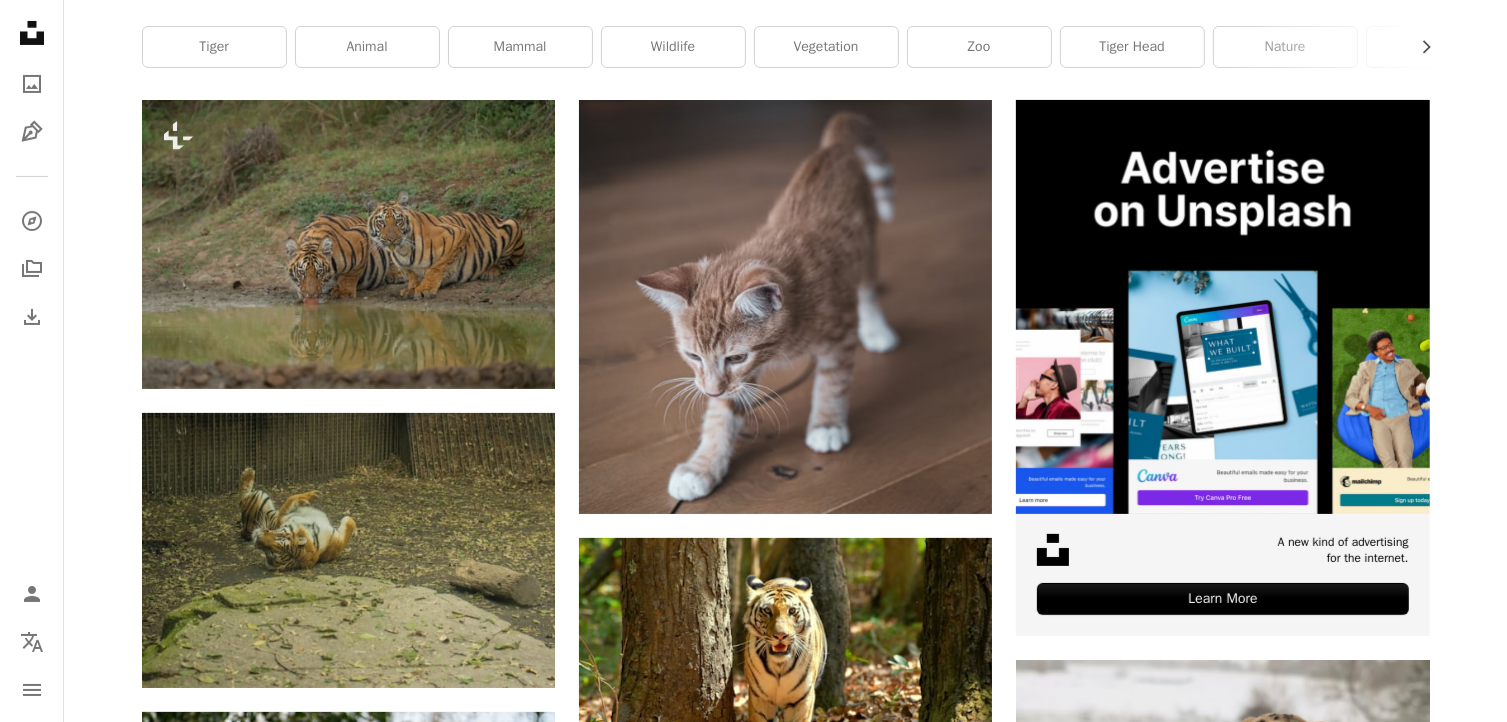 scroll, scrollTop: 500, scrollLeft: 0, axis: vertical 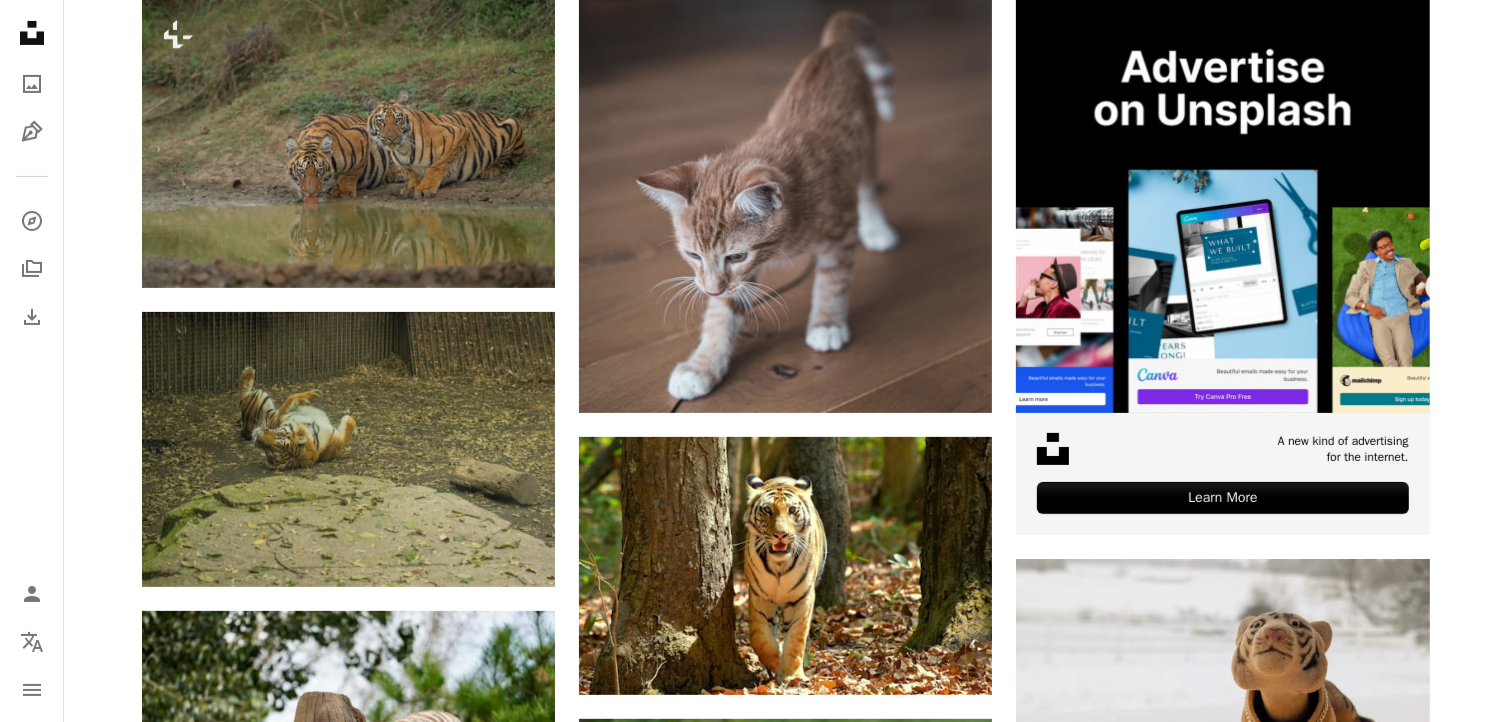 click at bounding box center [1222, 1029] 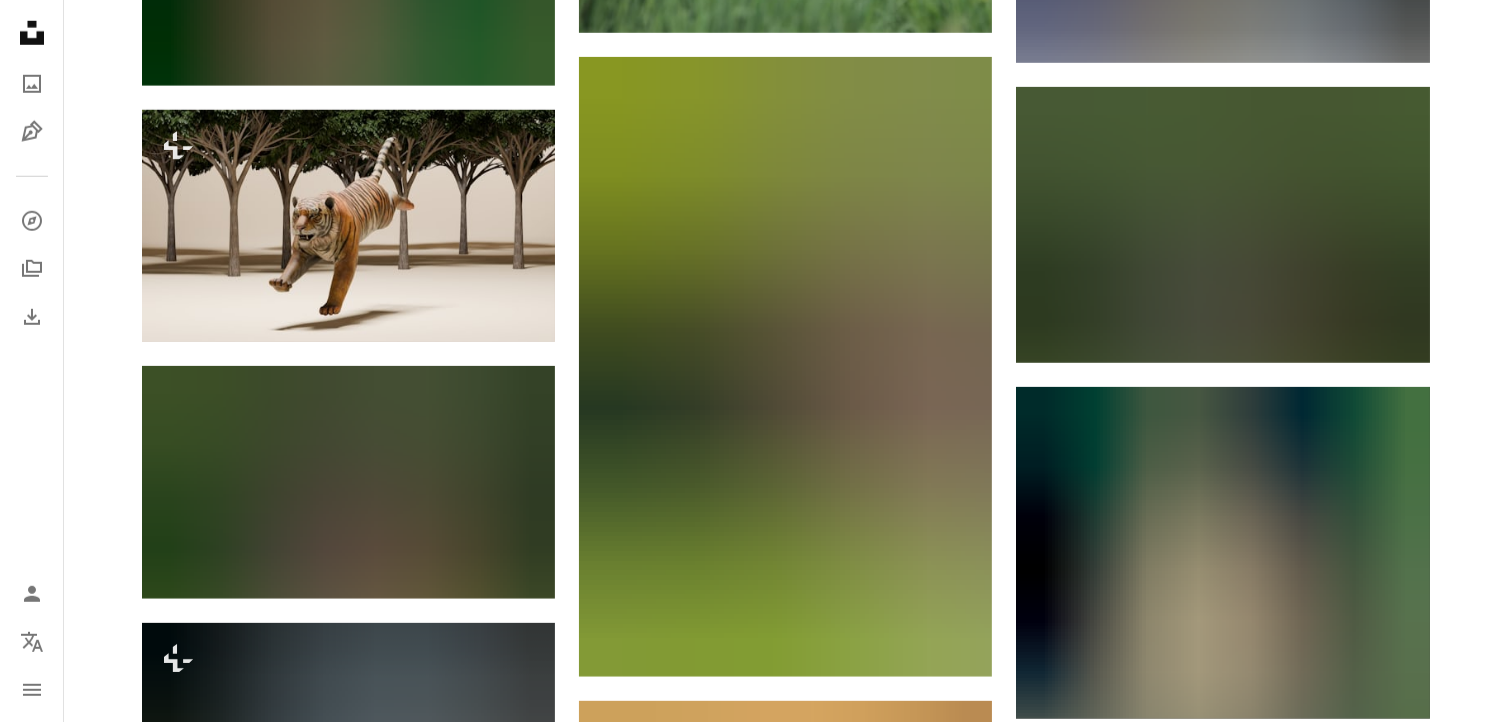 scroll, scrollTop: 1900, scrollLeft: 0, axis: vertical 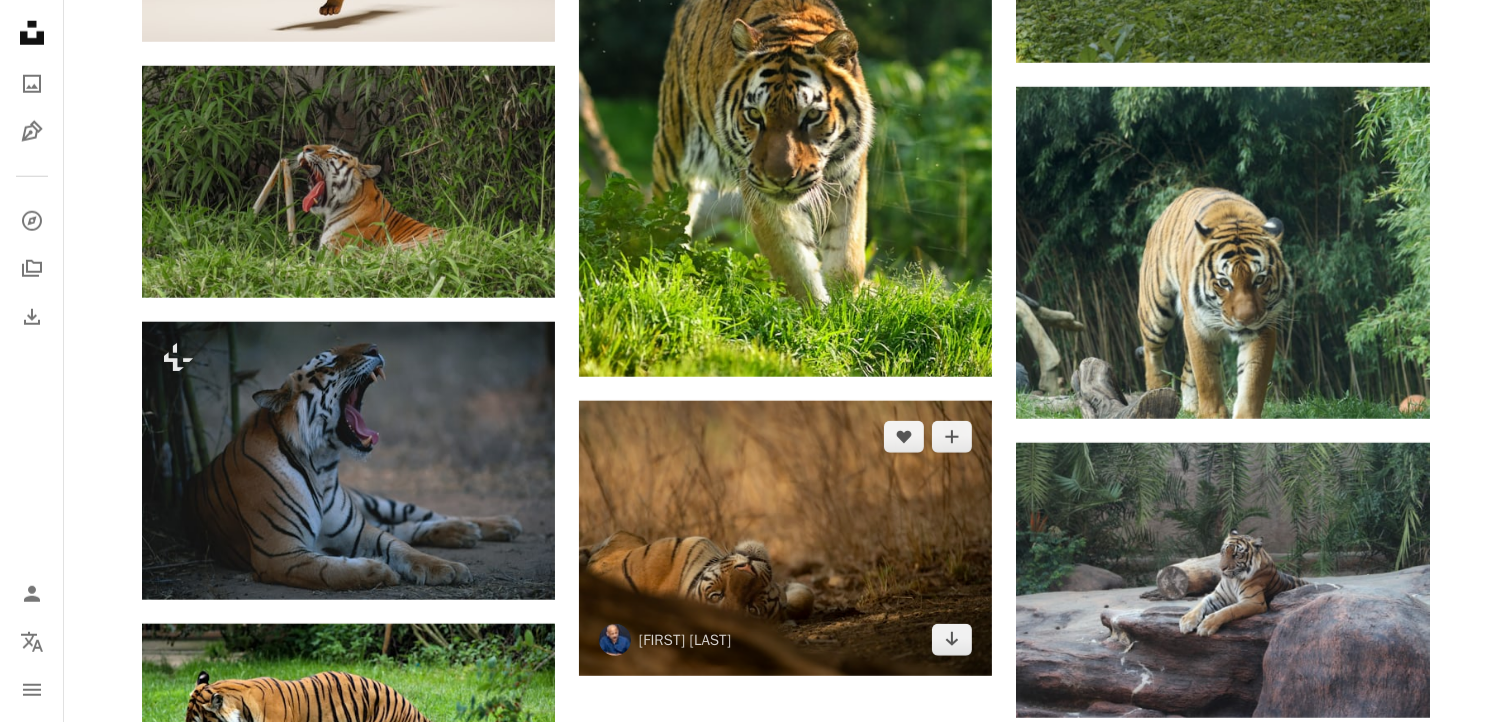 click at bounding box center (785, 538) 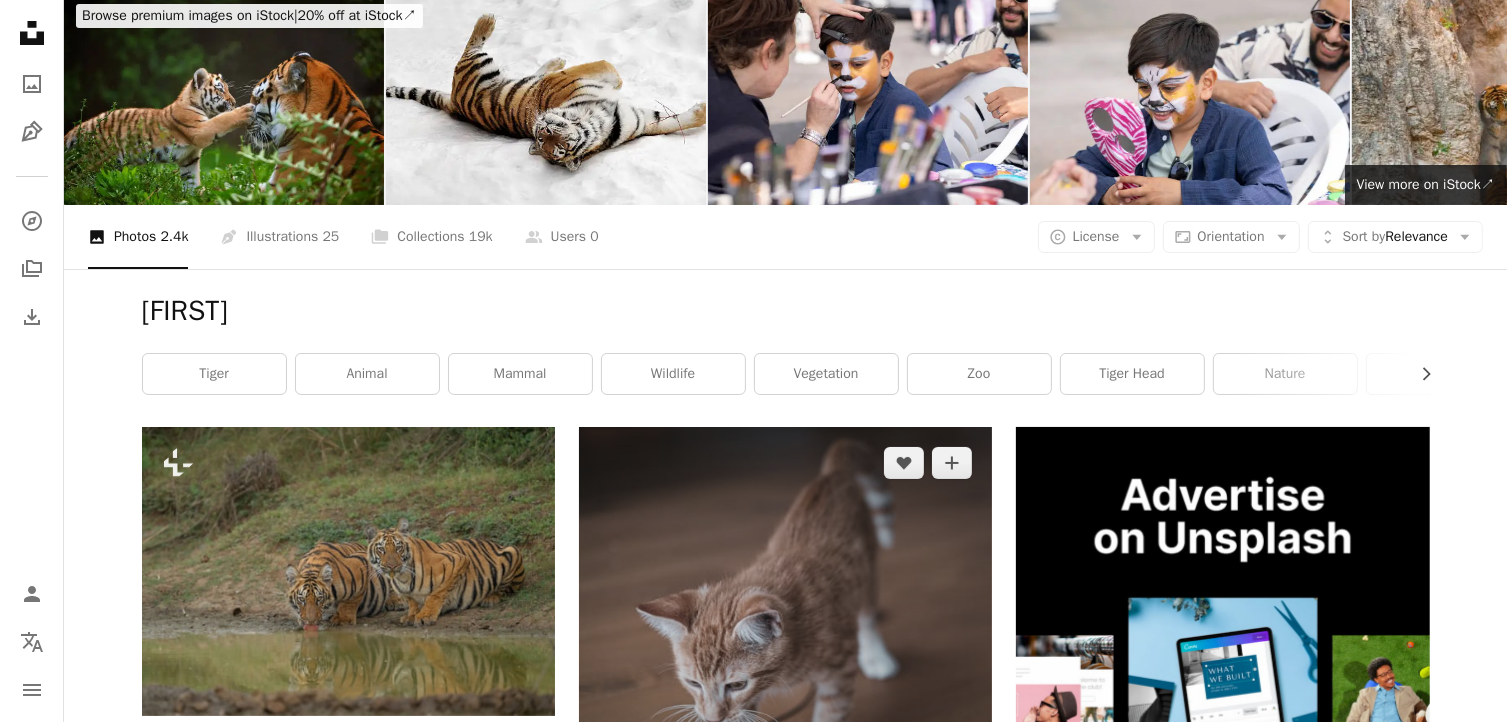 scroll, scrollTop: 0, scrollLeft: 0, axis: both 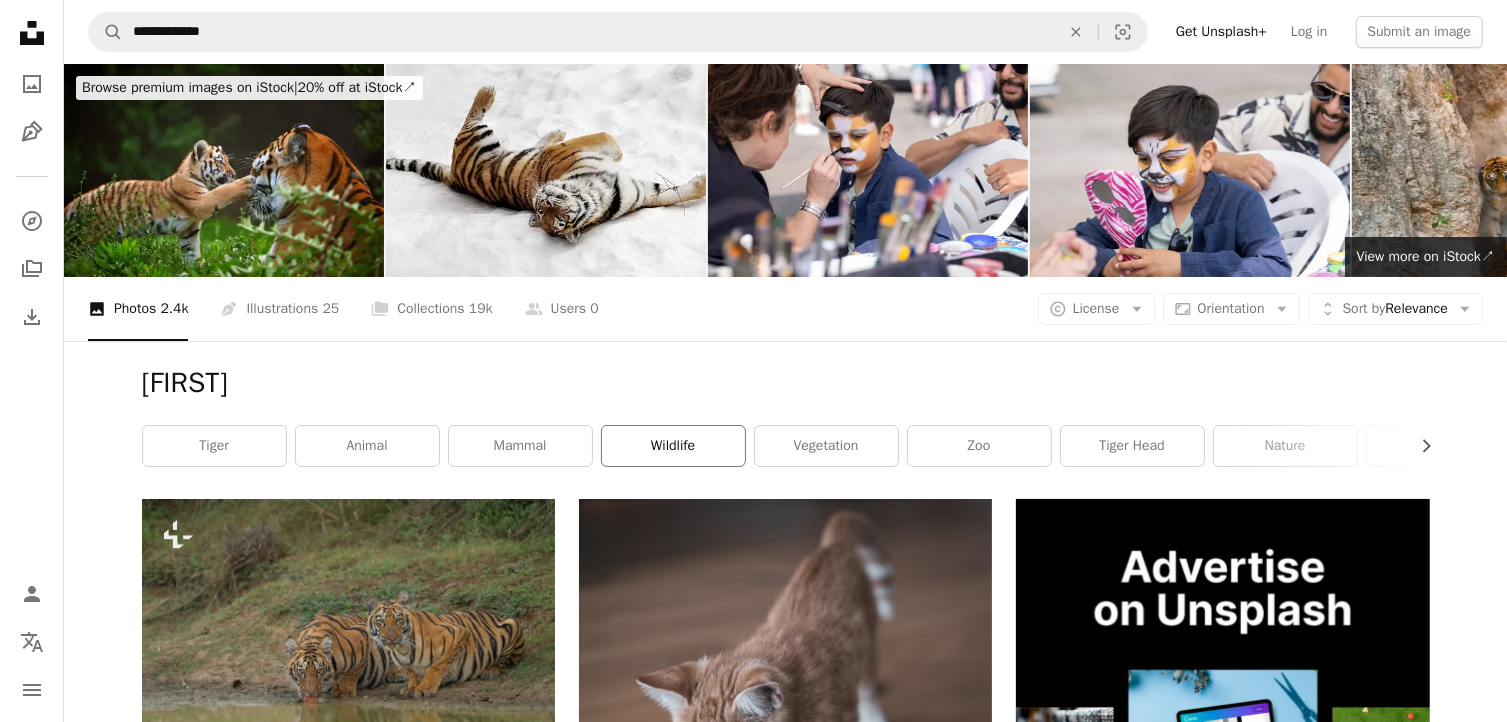 click on "wildlife" at bounding box center [673, 446] 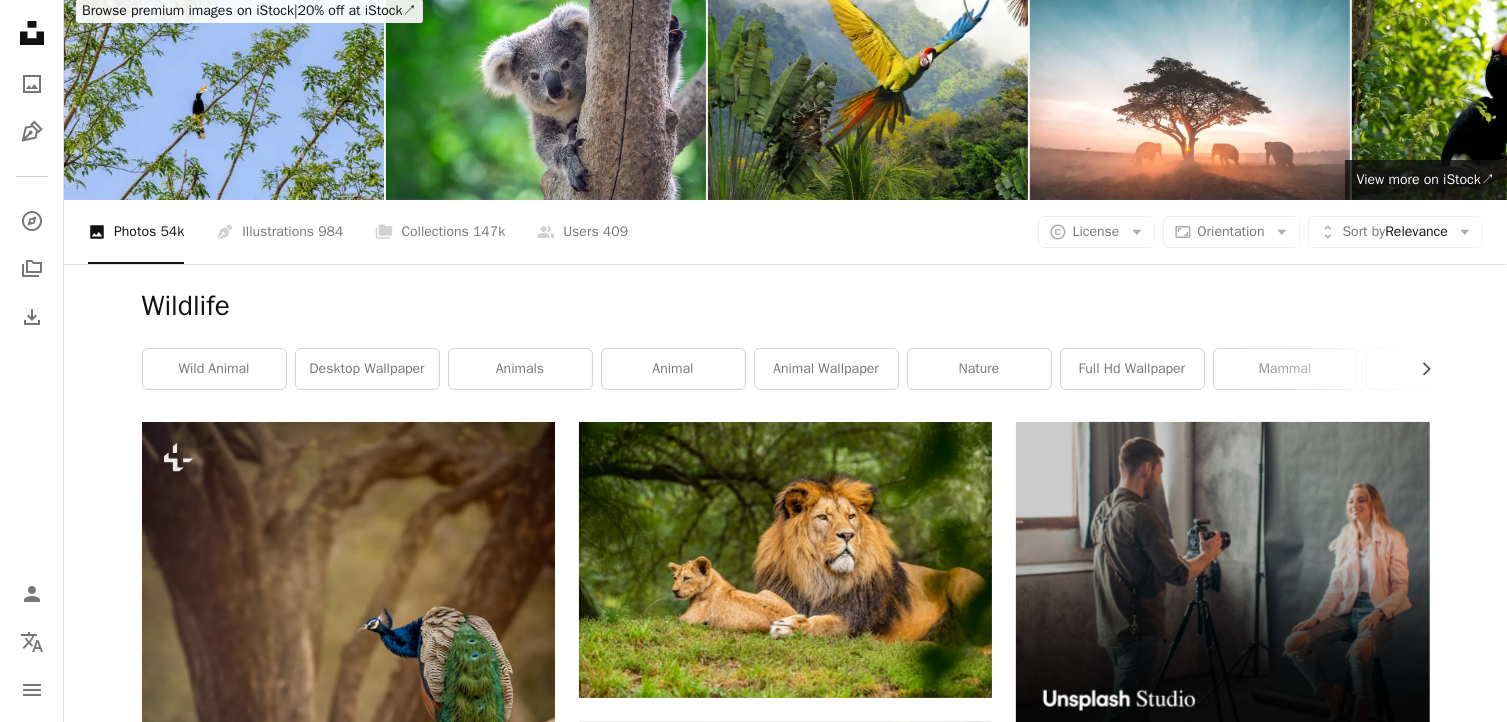 scroll, scrollTop: 0, scrollLeft: 0, axis: both 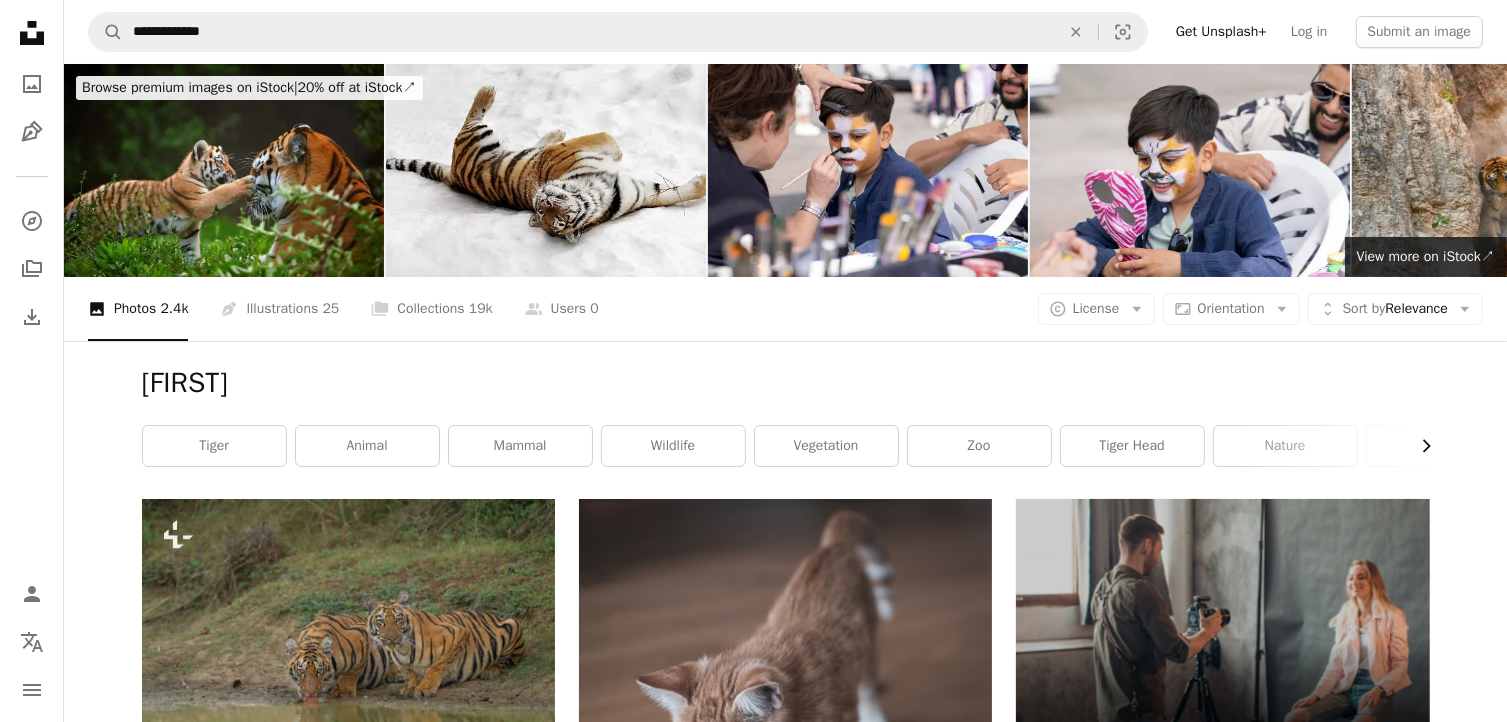 click on "Chevron right" 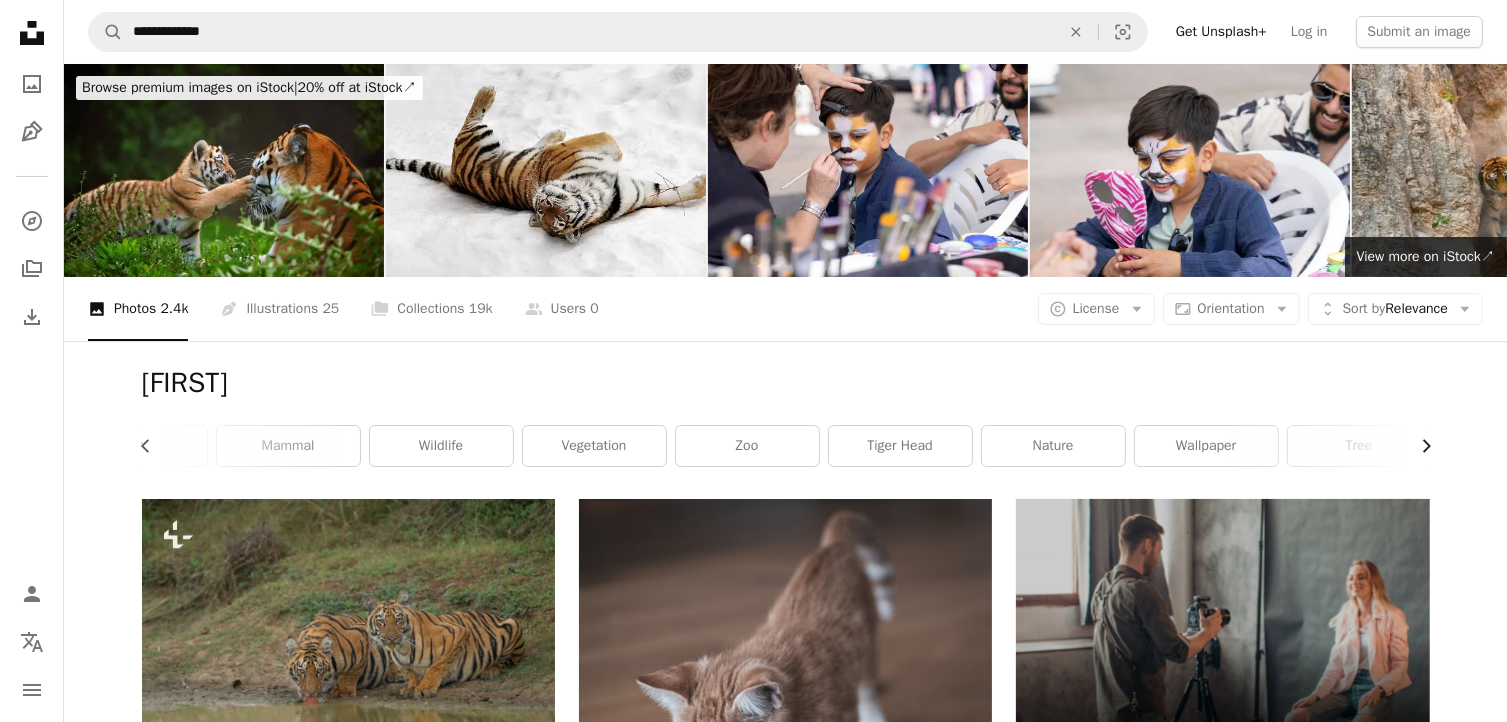 scroll, scrollTop: 0, scrollLeft: 300, axis: horizontal 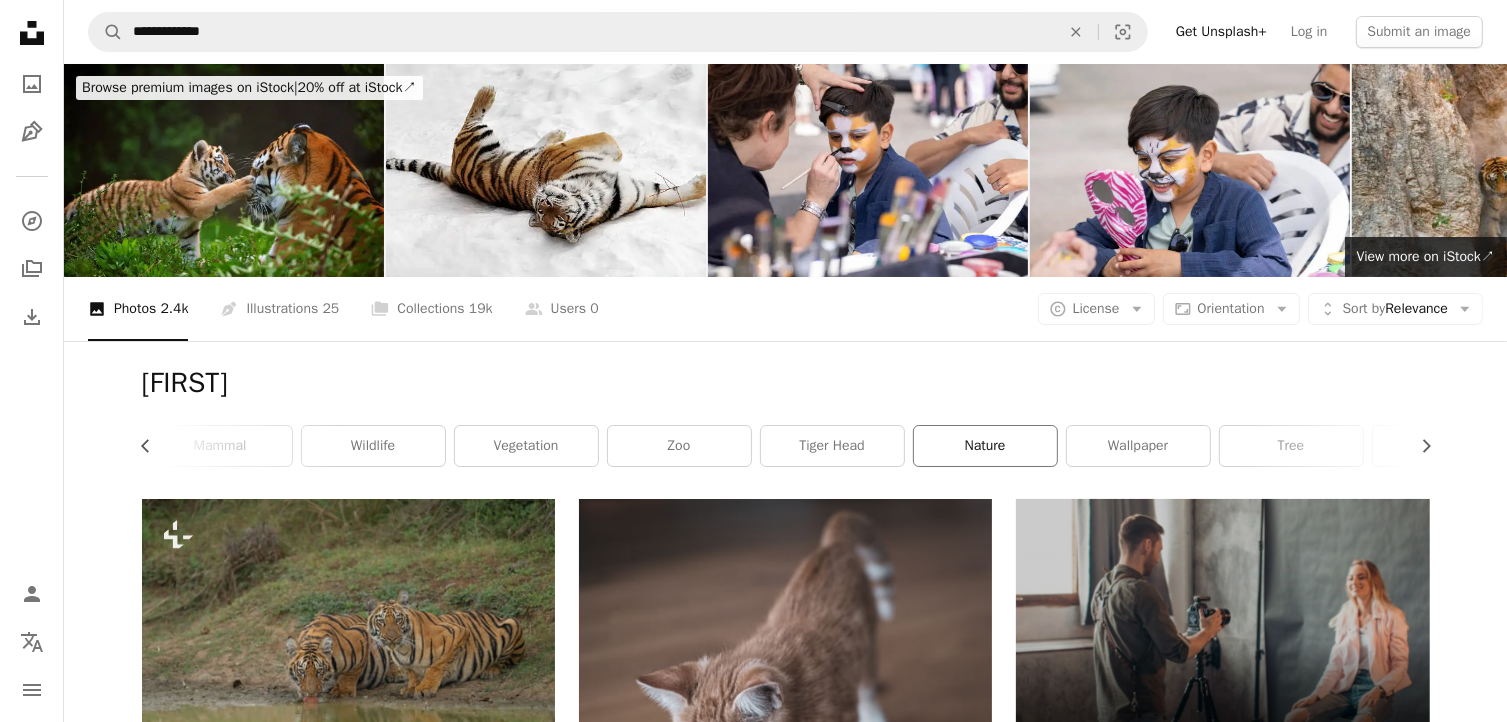 click on "nature" at bounding box center (985, 446) 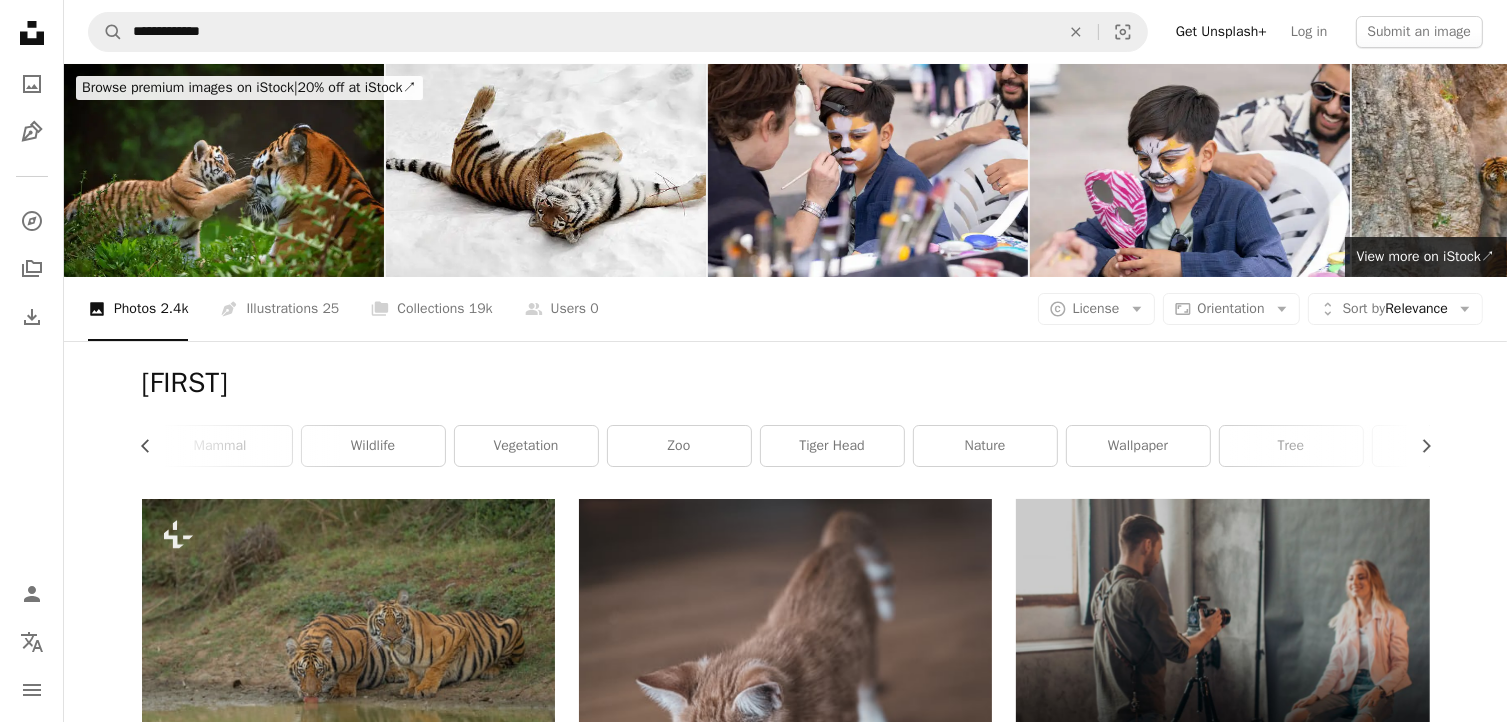 scroll, scrollTop: 300, scrollLeft: 0, axis: vertical 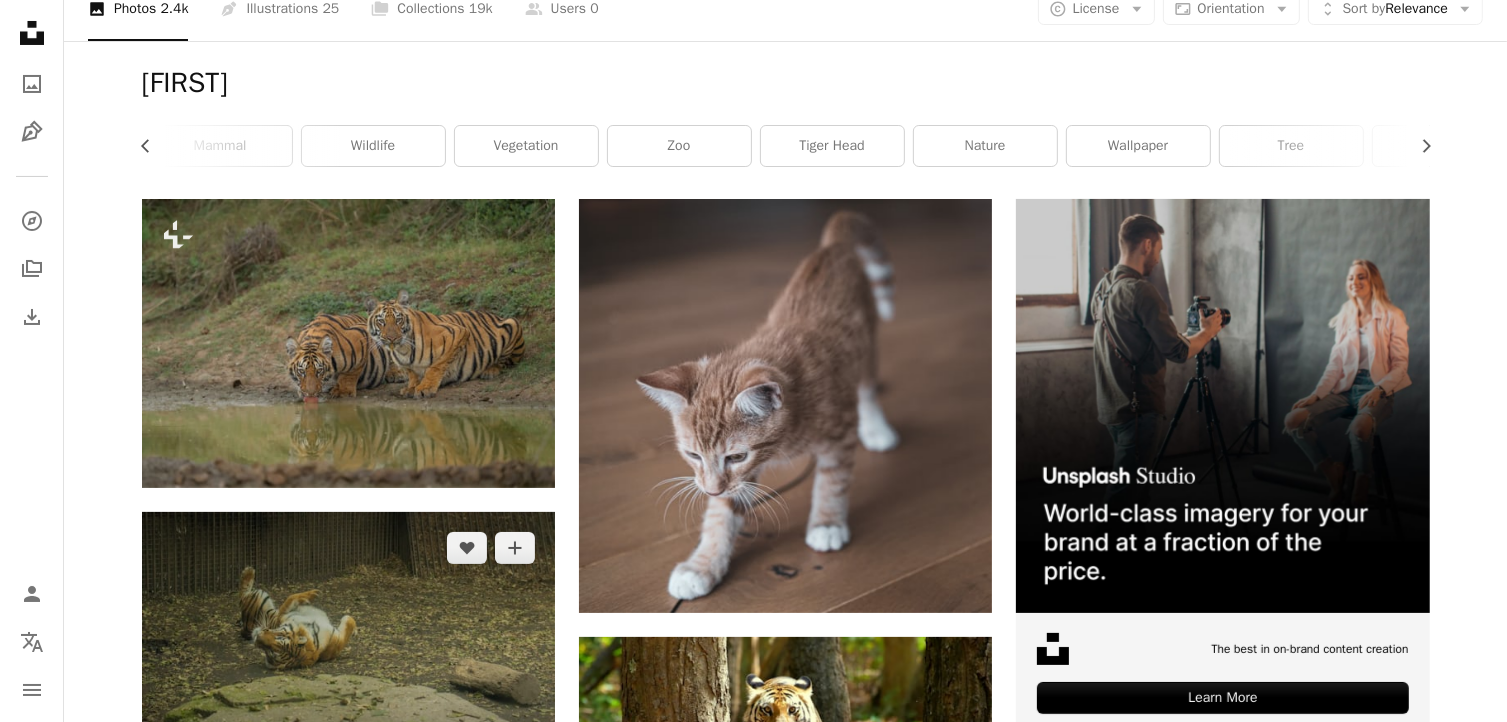 click at bounding box center [348, 649] 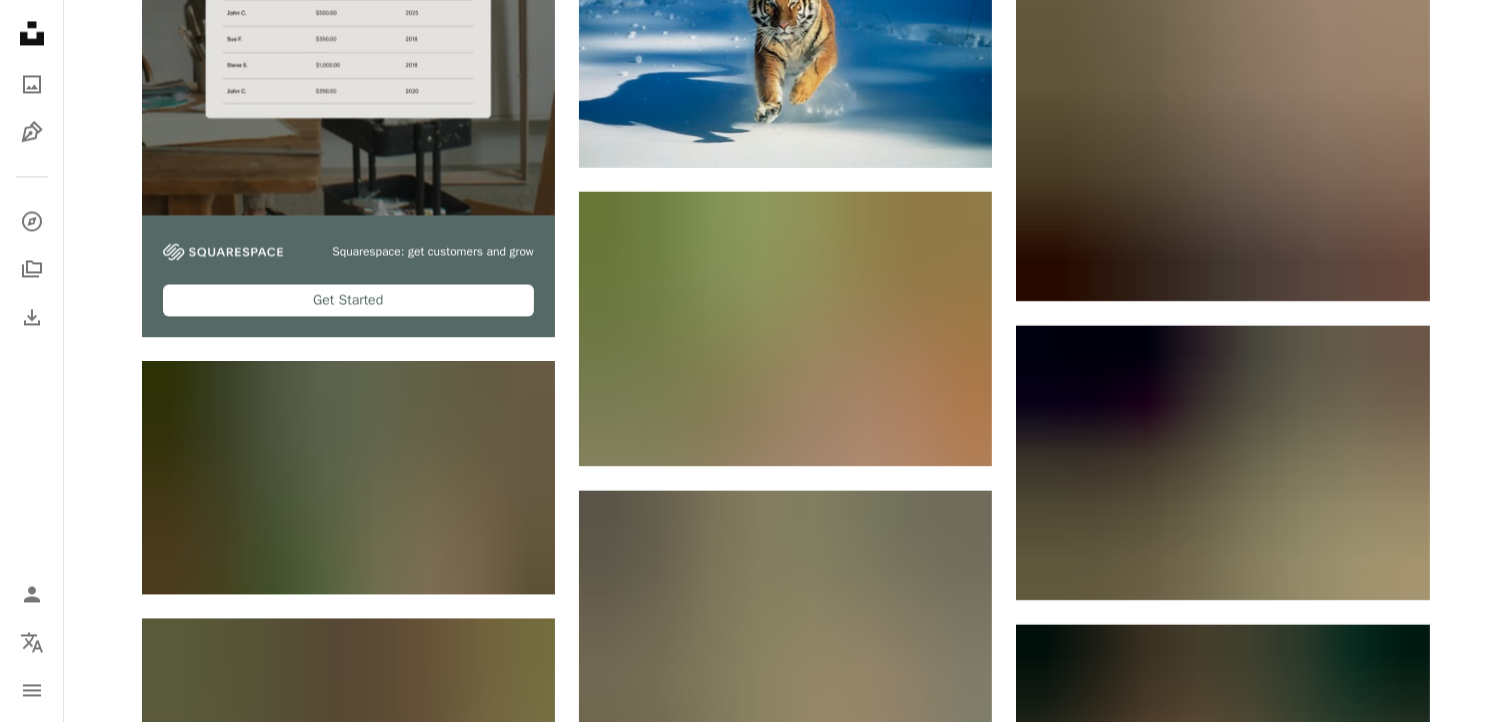 scroll, scrollTop: 4700, scrollLeft: 0, axis: vertical 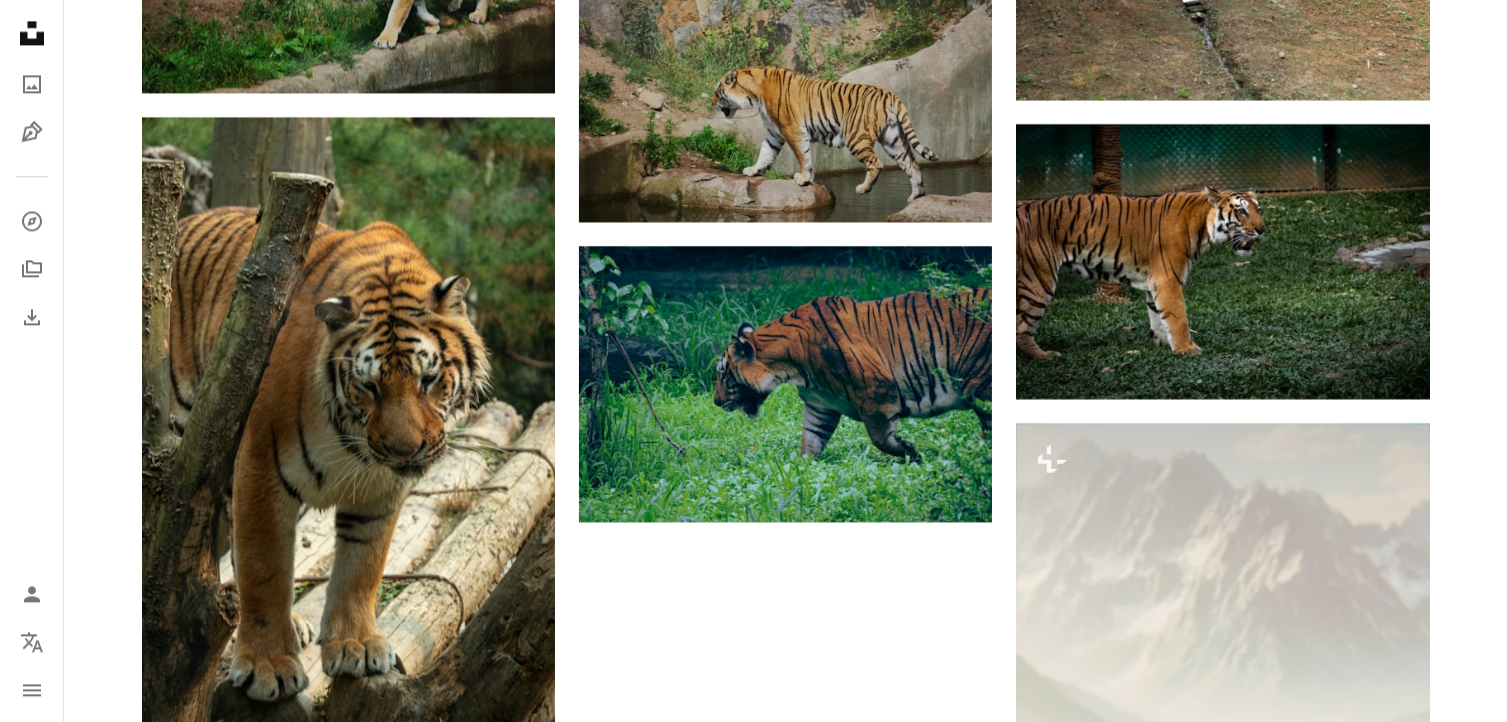 click on "Load more" at bounding box center [786, 1238] 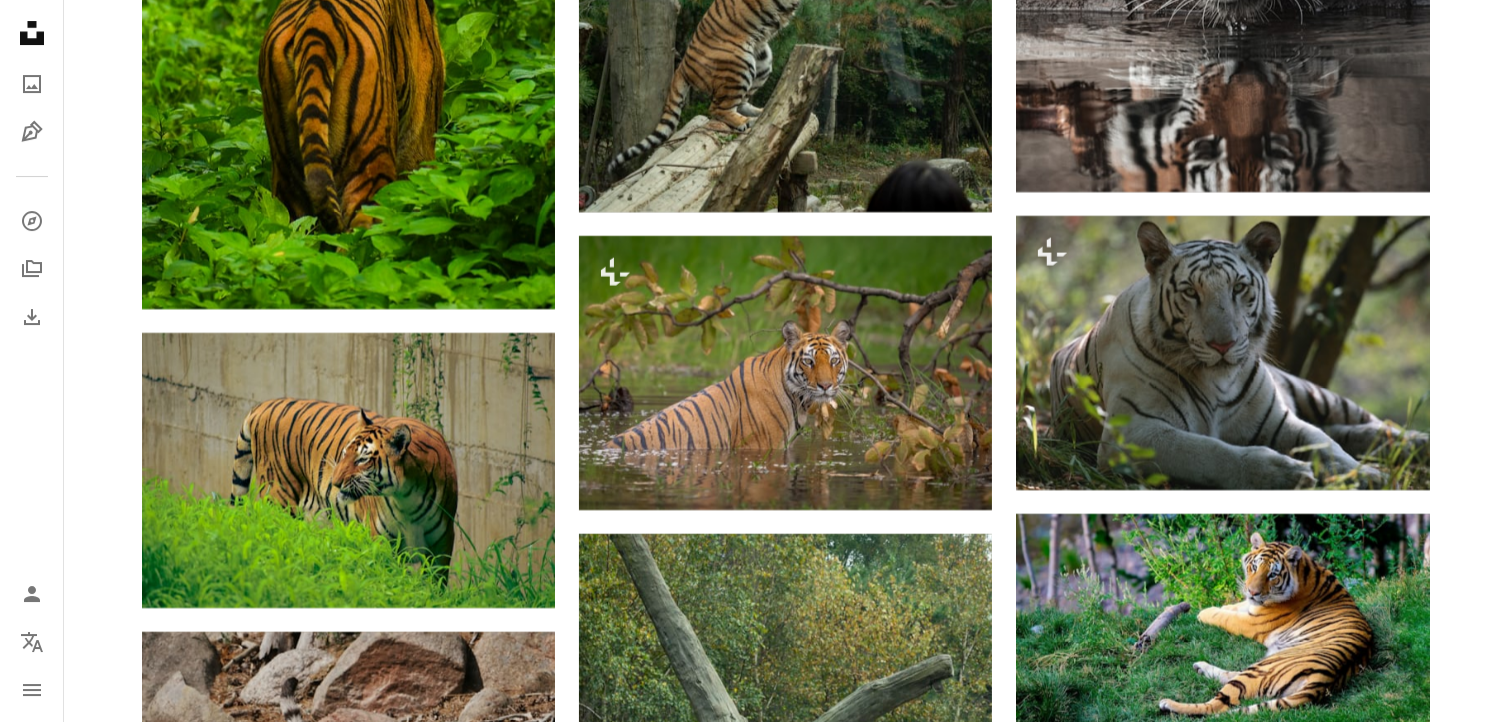 scroll, scrollTop: 14300, scrollLeft: 0, axis: vertical 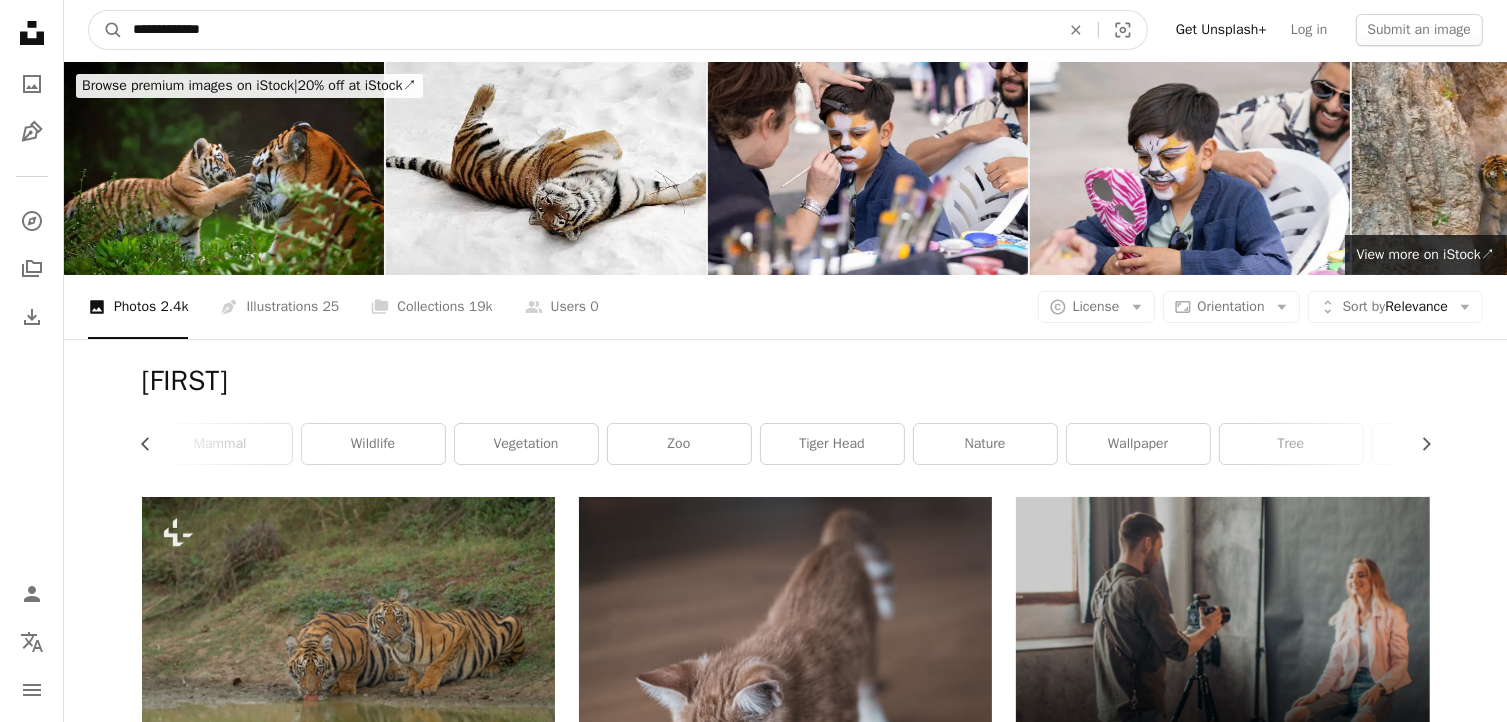 click on "**********" at bounding box center (588, 30) 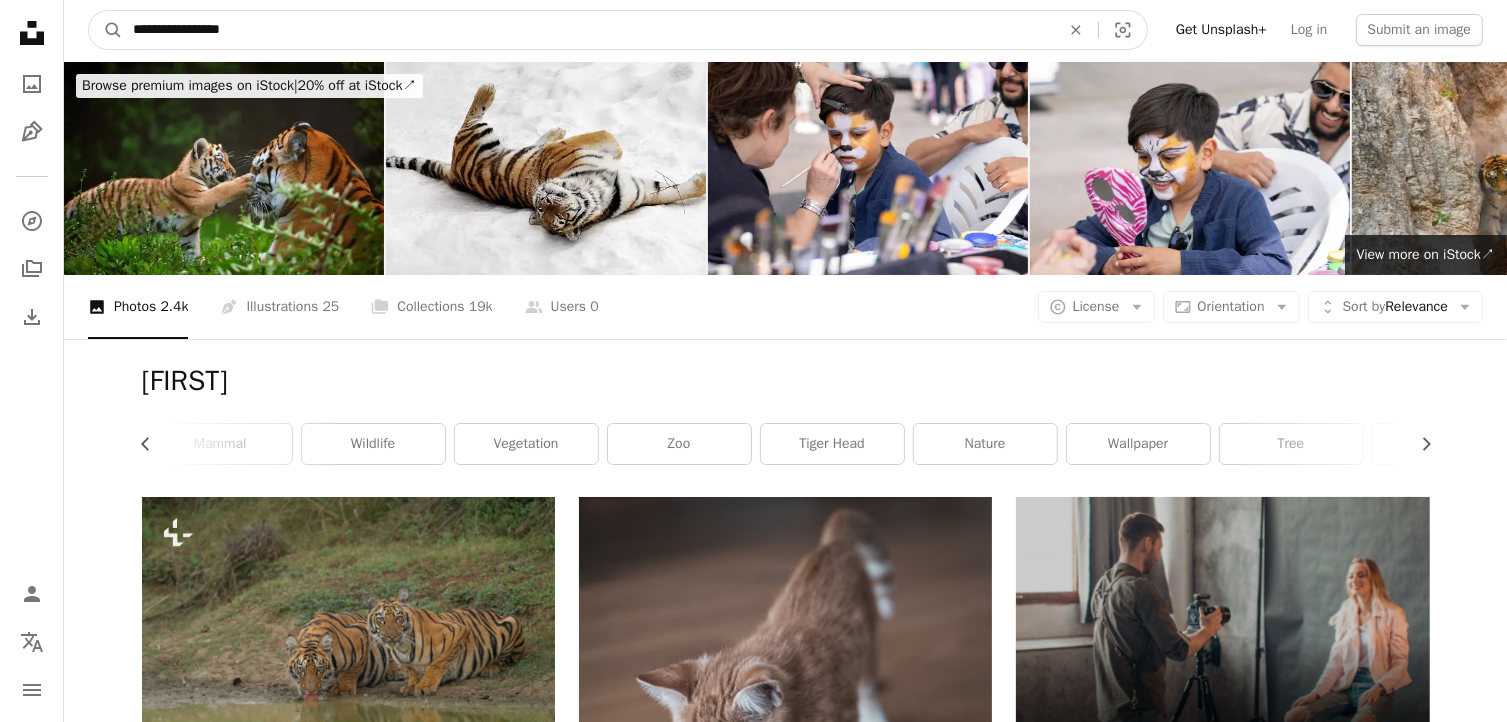 type on "**********" 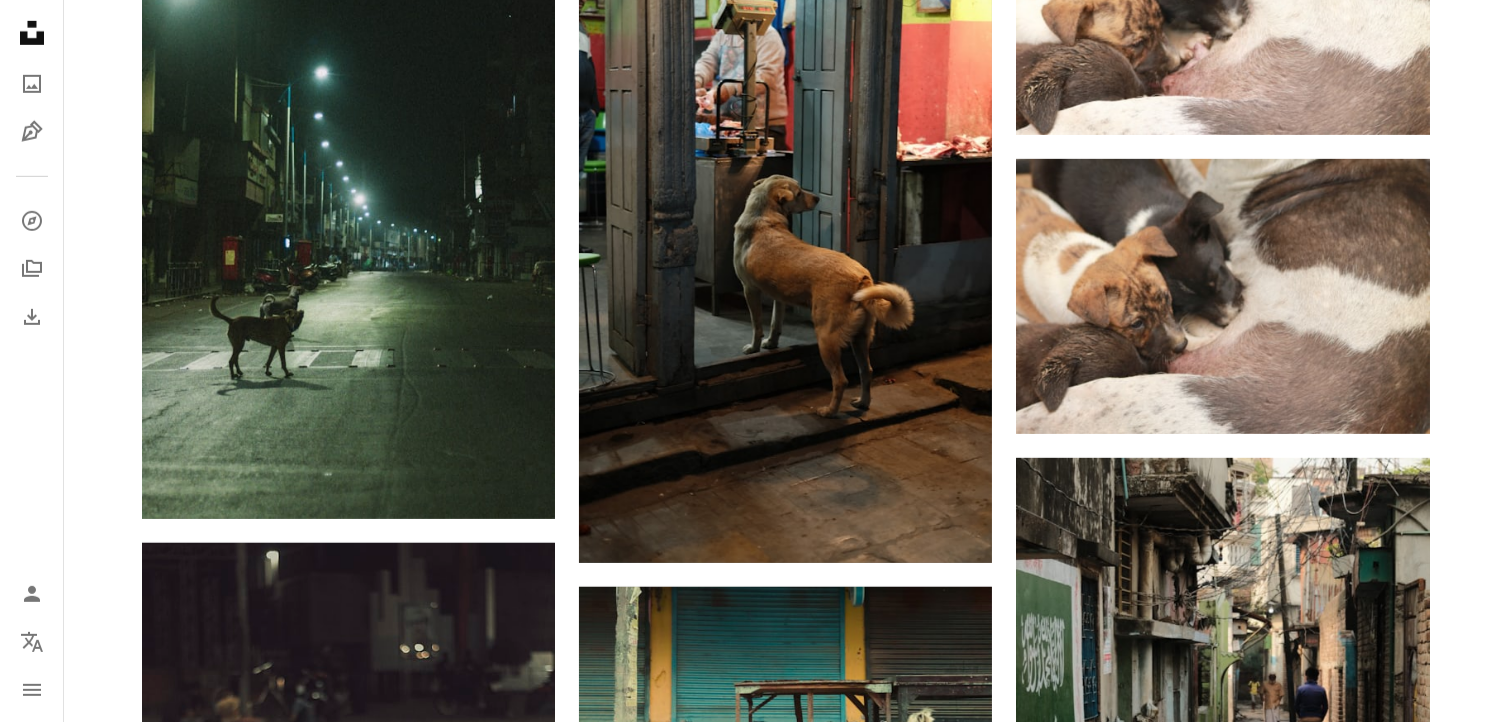 scroll, scrollTop: 1500, scrollLeft: 0, axis: vertical 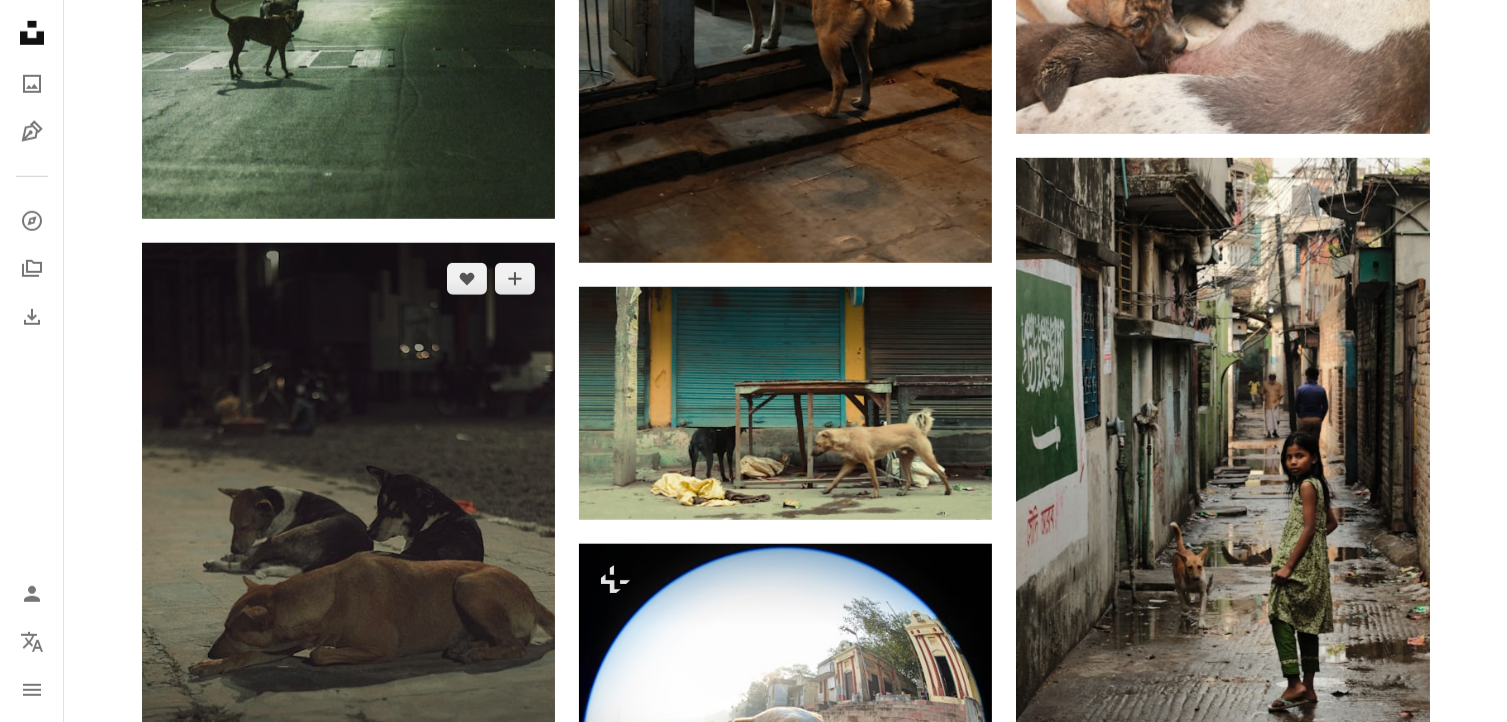 click at bounding box center (348, 553) 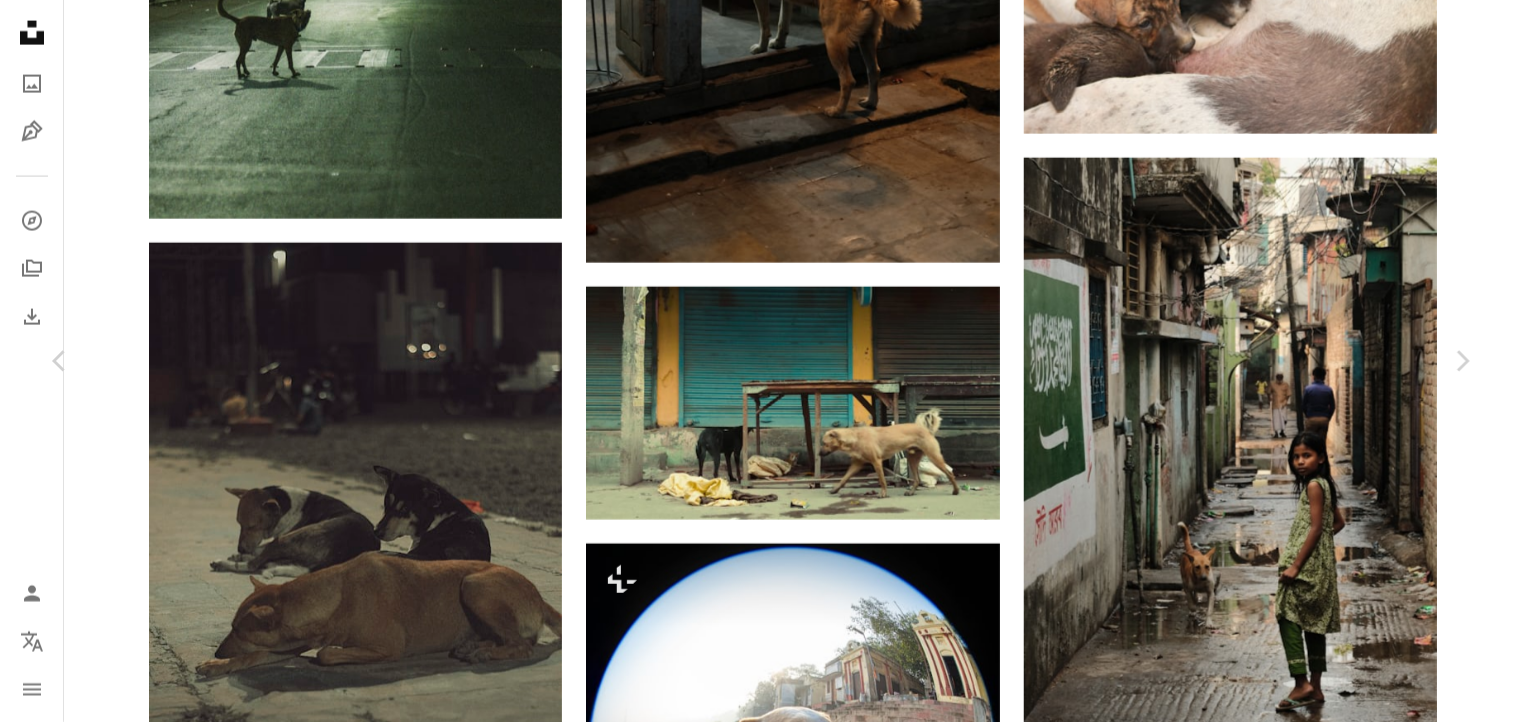 click on "Download free" at bounding box center [1273, 3422] 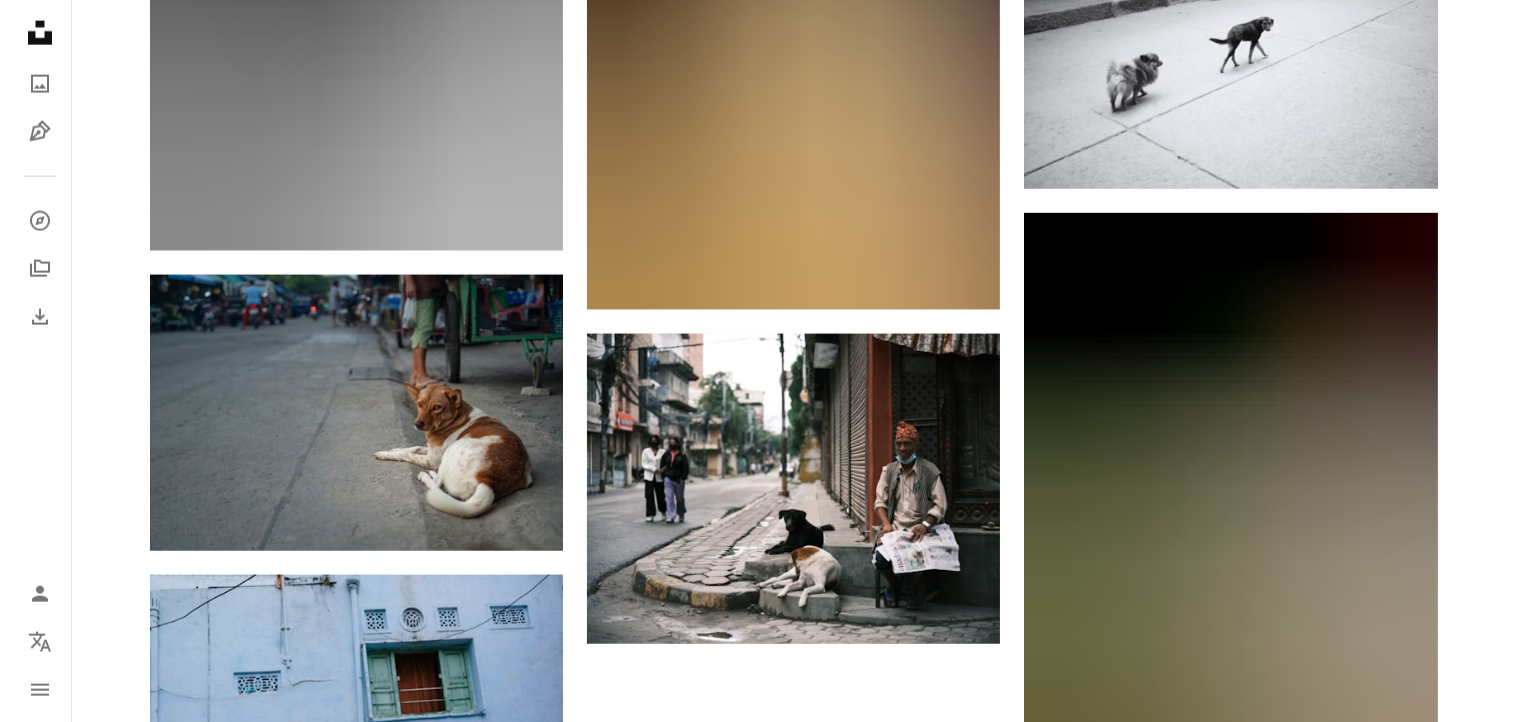 scroll, scrollTop: 2800, scrollLeft: 0, axis: vertical 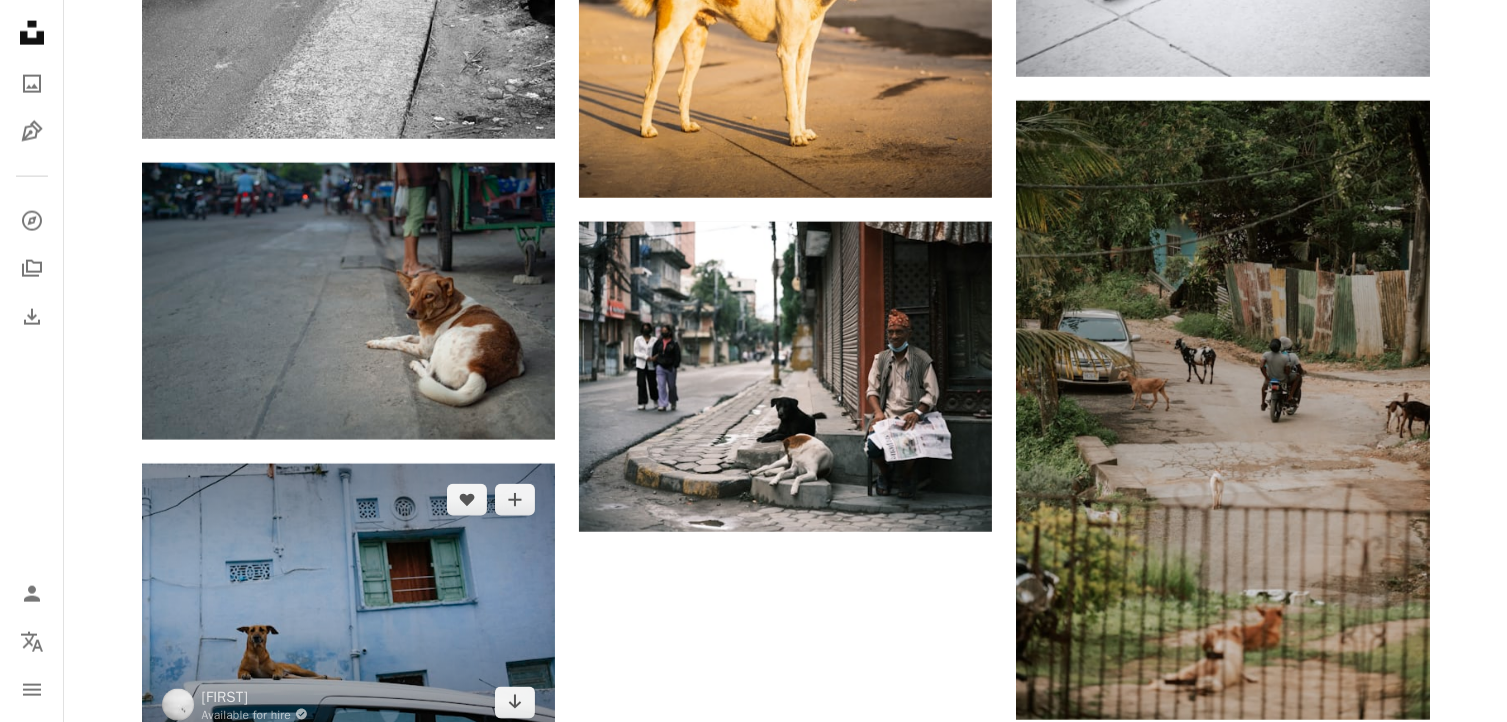 click at bounding box center (348, 601) 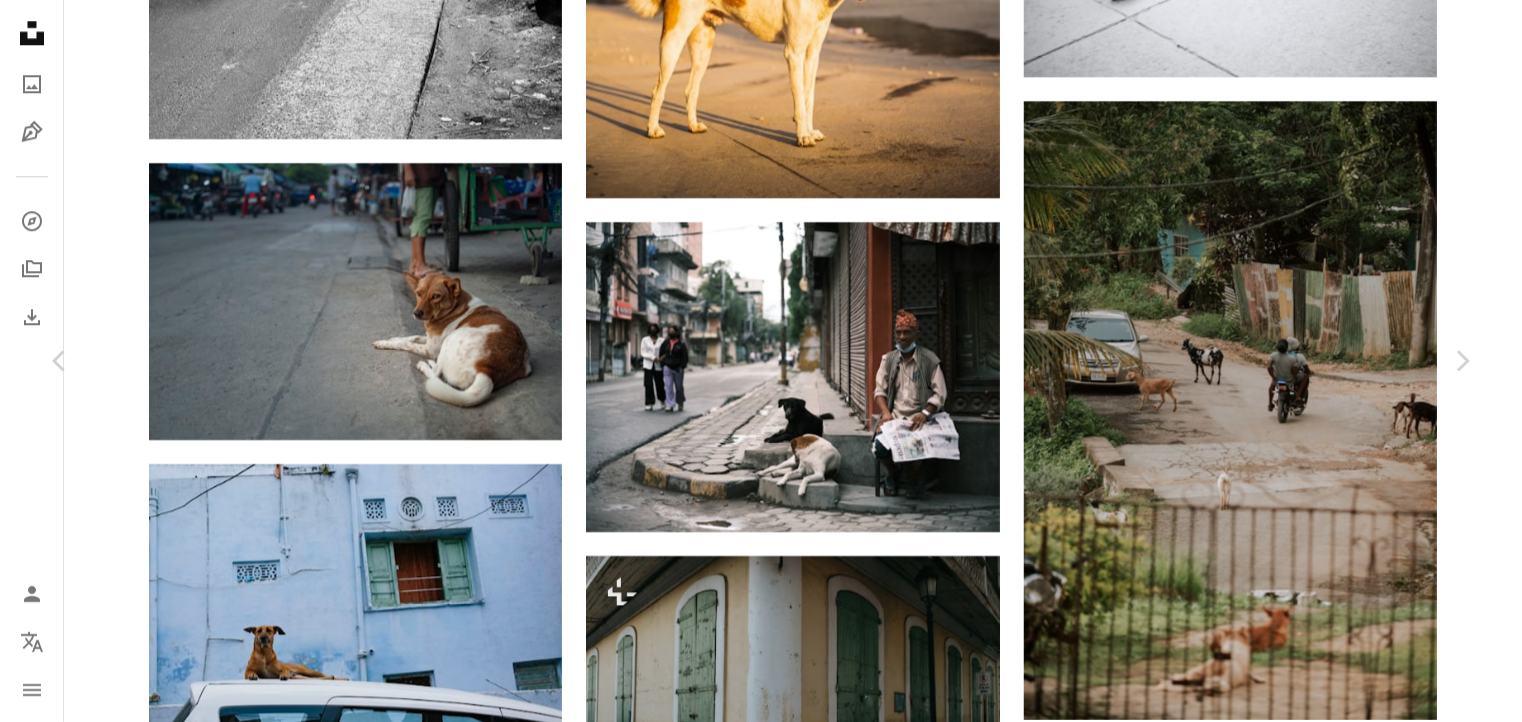 click on "Download free" at bounding box center [1273, 5295] 